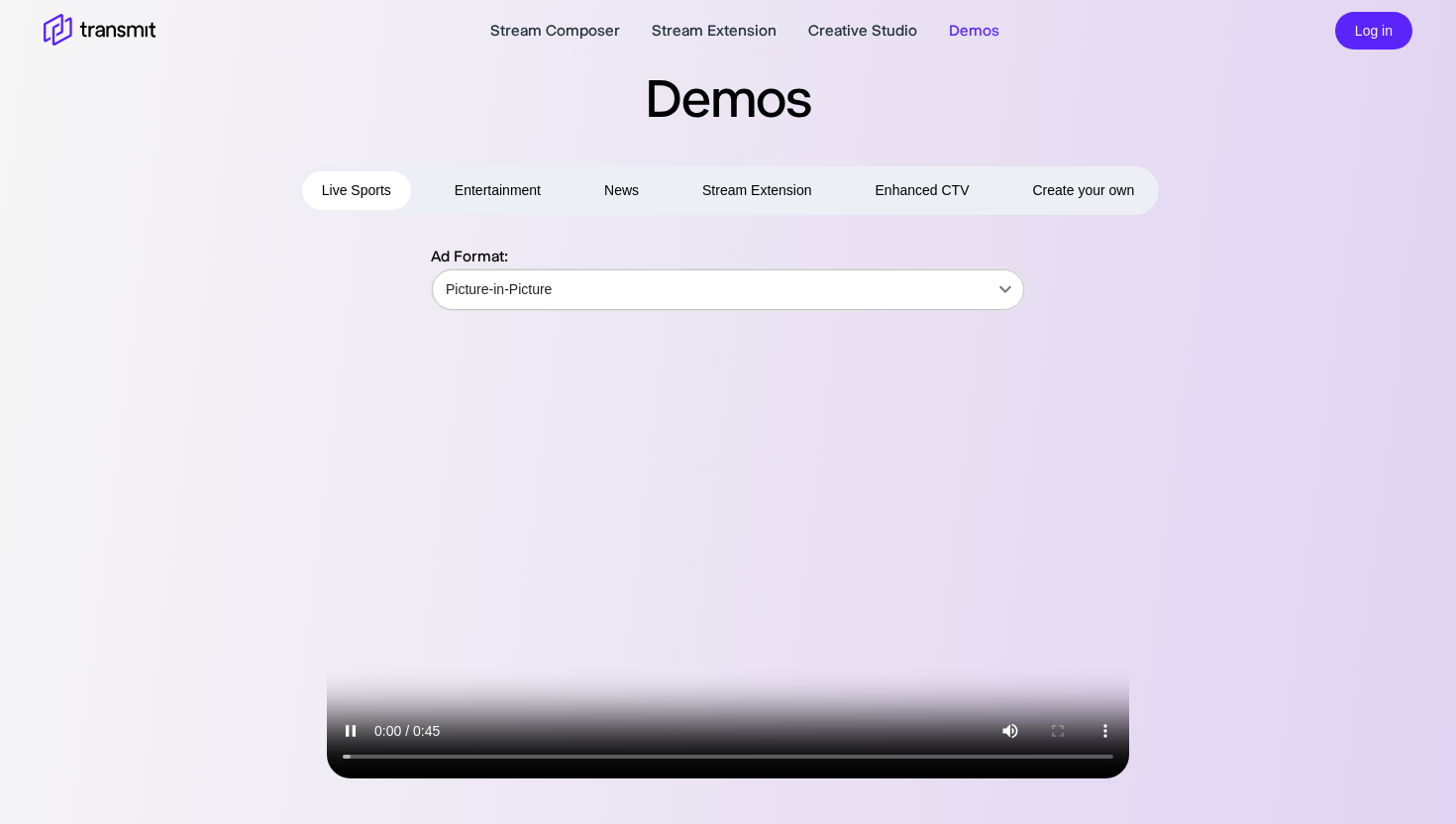 scroll, scrollTop: 0, scrollLeft: 0, axis: both 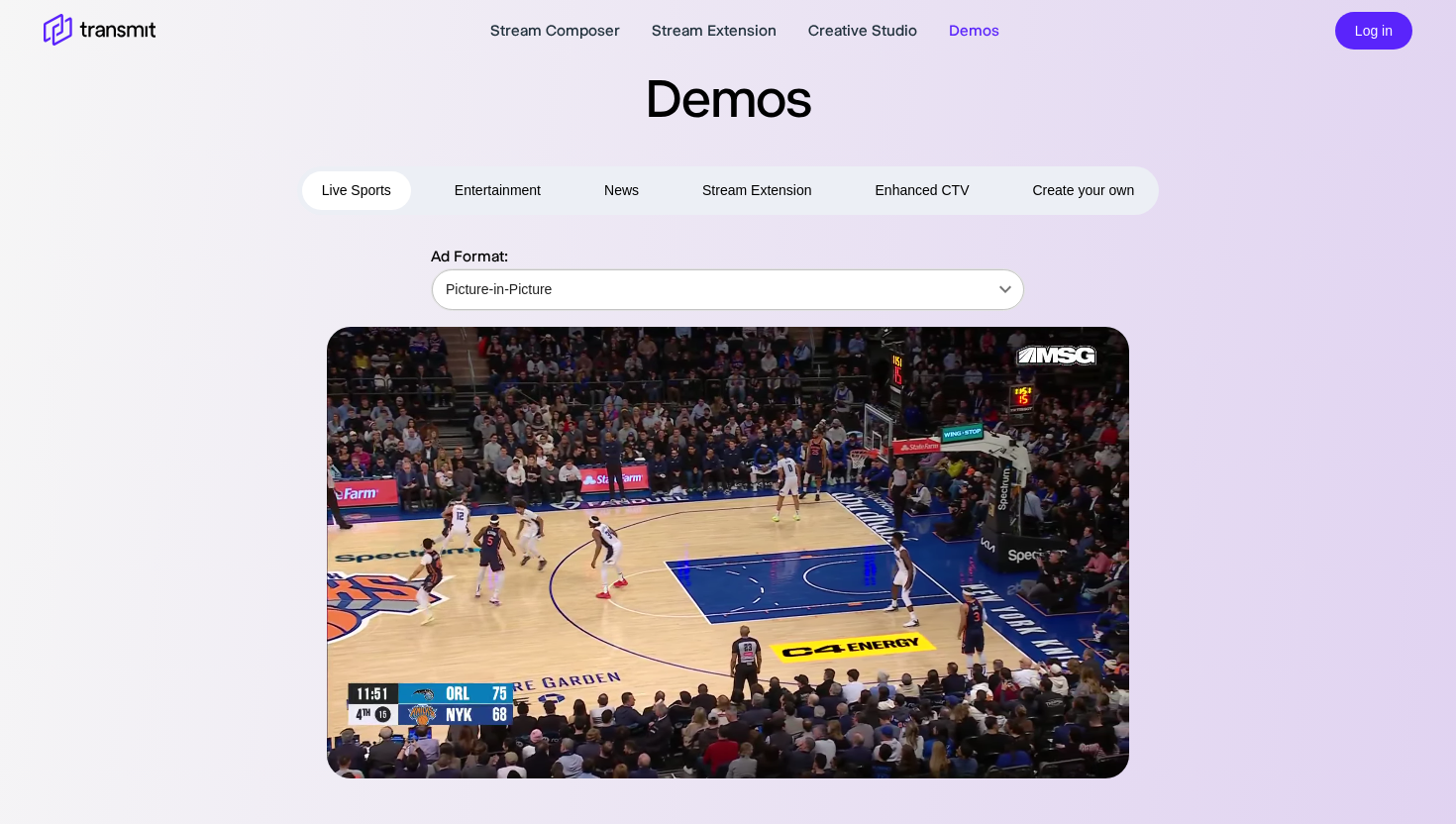 click on "Stream Composer Stream Extension Creative Studio Demos Log in Demos Live Sports Entertainment News Stream Extension Enhanced CTV Create your own Ad Format: Picture-in-Picture Picture-in-Picture ​​ Product Stream Composer Stream Extension Creative Studio Demos Careers Press Request a Demo Contact Us Policies Privacy Policy Security Policy Follow Us X Instagram LinkedIn © [YEAR] Transmit. All Rights Reserved. Site by Wheelhouse." at bounding box center (728, 412) 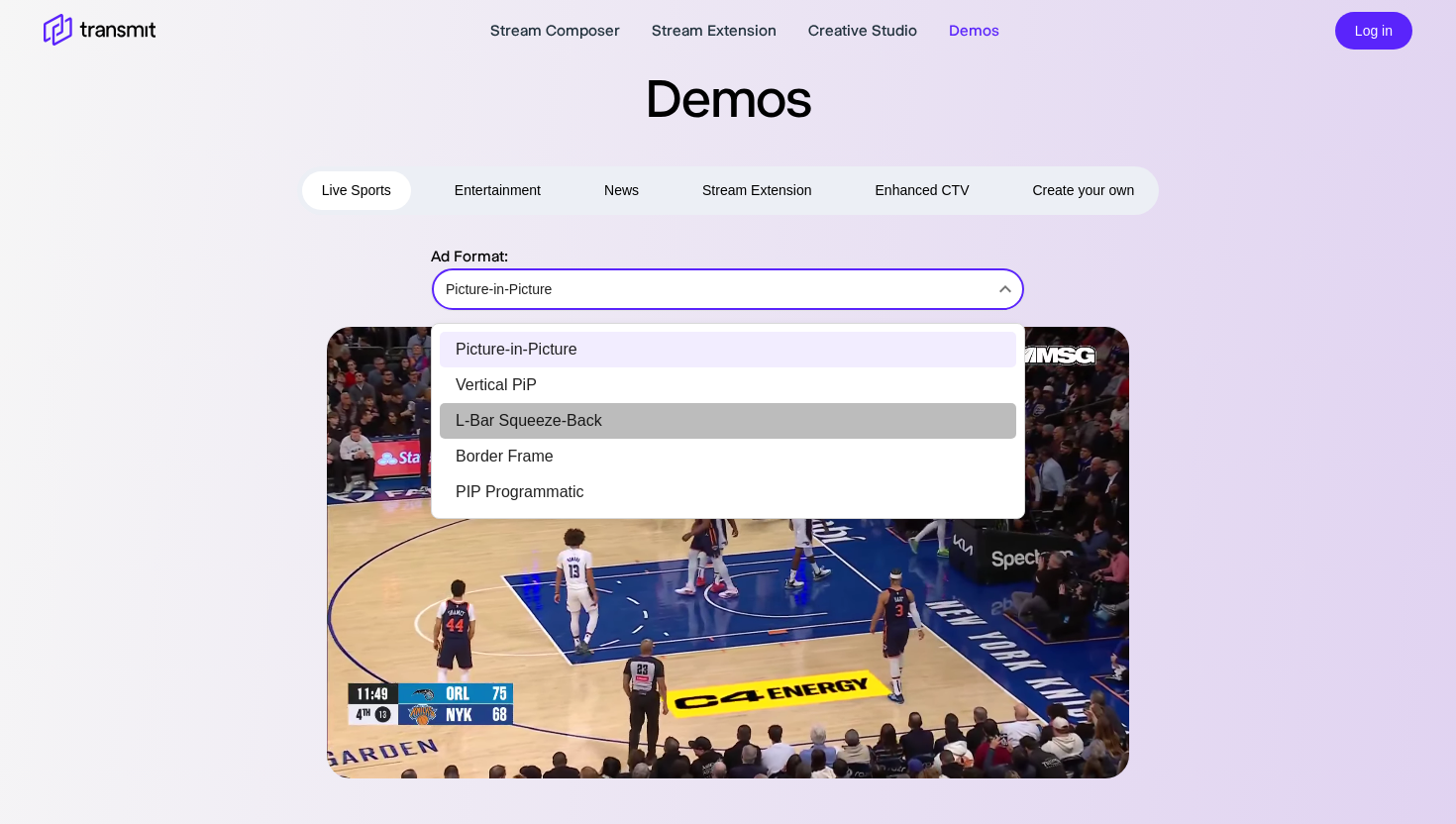 click on "L-Bar Squeeze-Back" at bounding box center [728, 421] 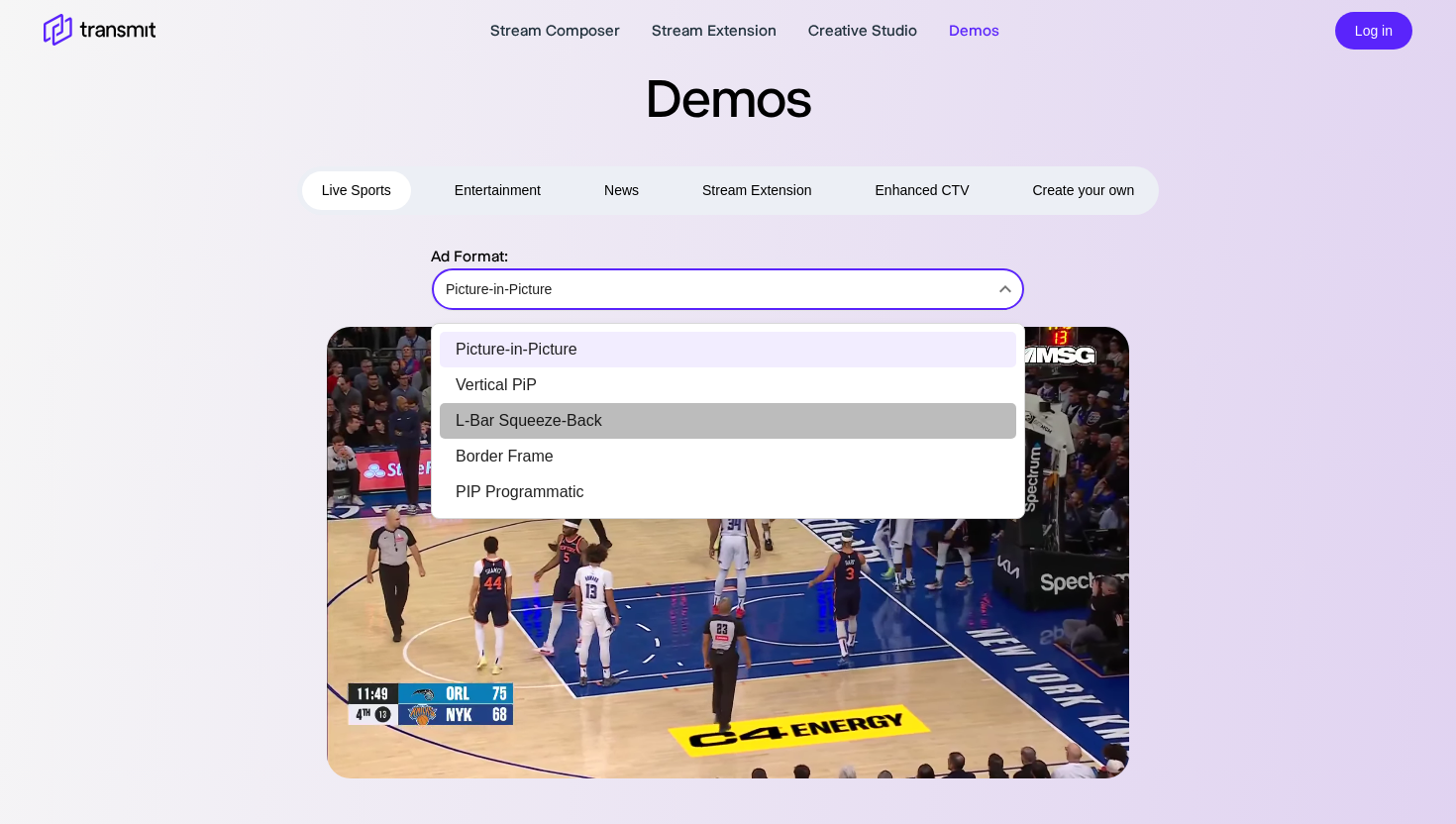 type on "L-Bar Squeeze-Back" 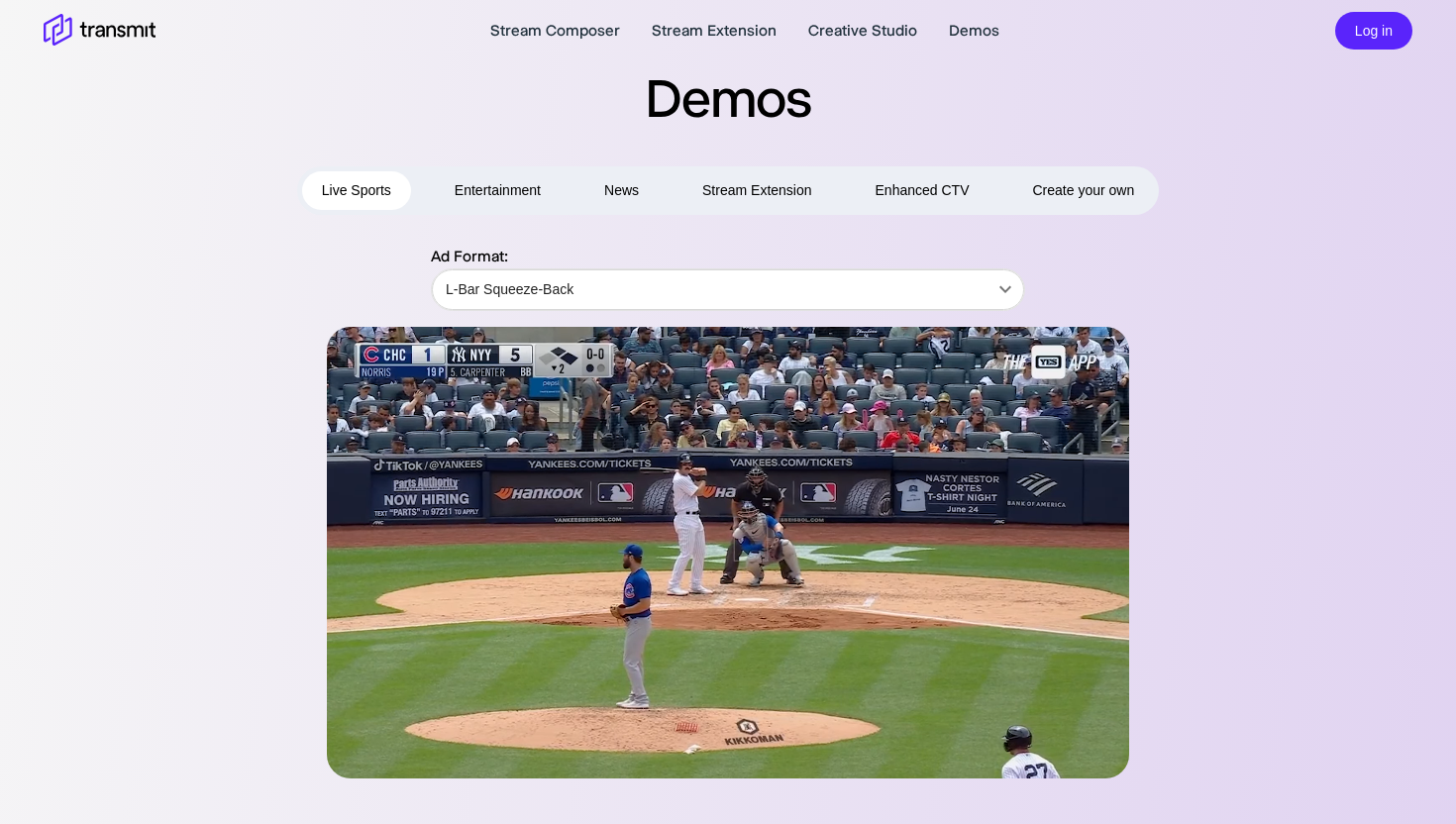 type 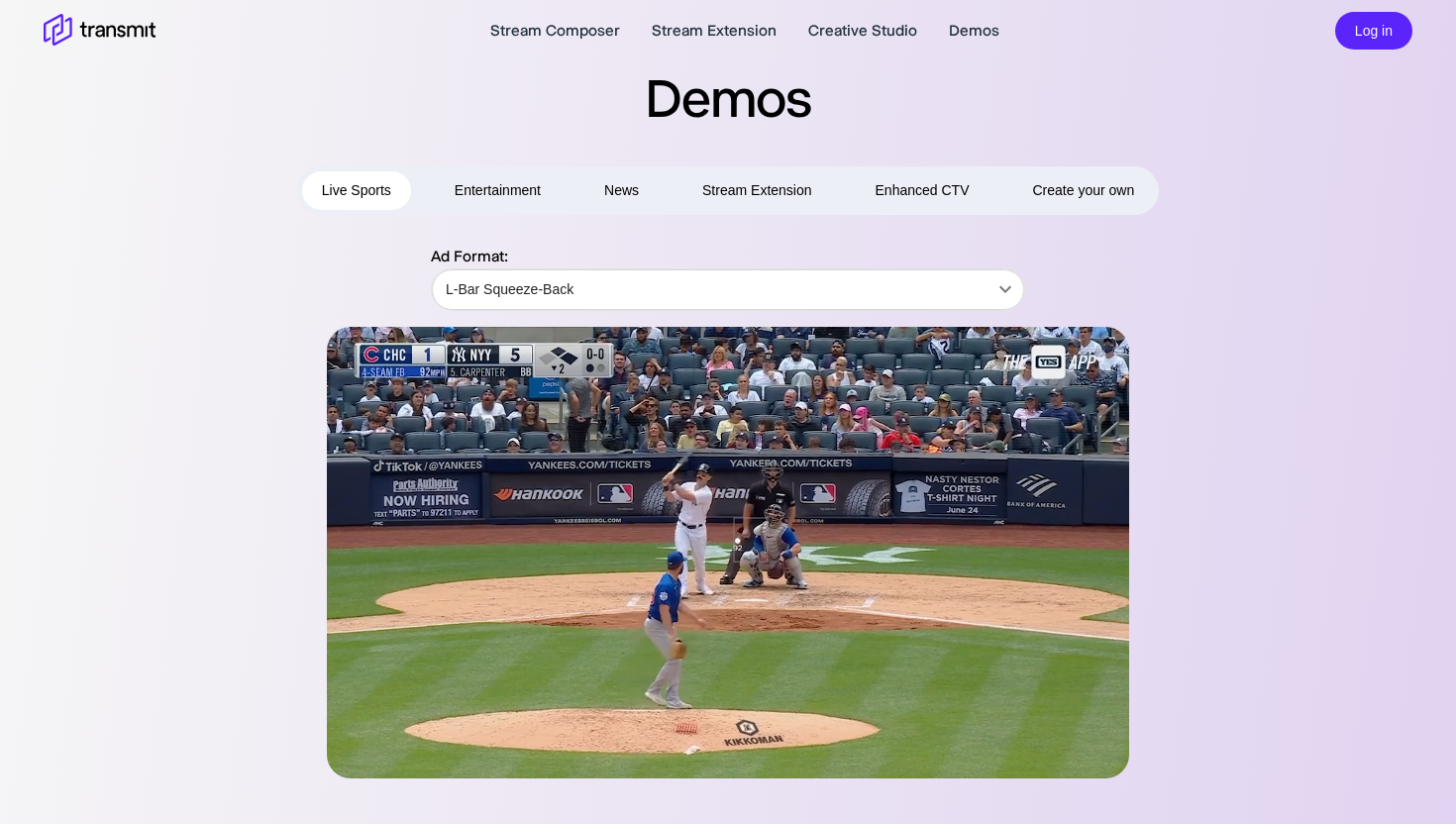 click at bounding box center [728, 553] 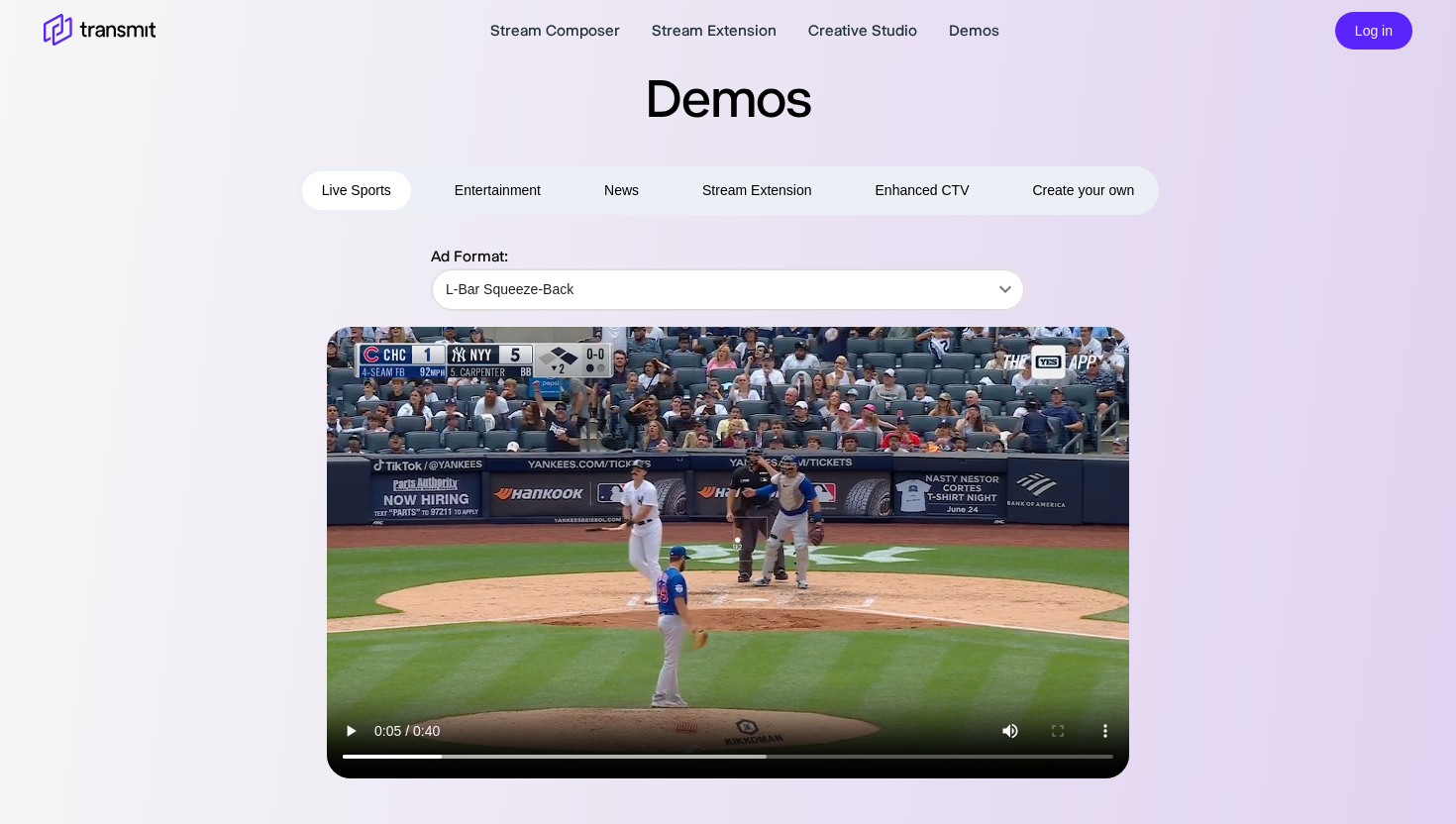 click on "Ad Format: L-Bar Squeeze-Back L-Bar Squeeze-Back ​" at bounding box center [728, 511] 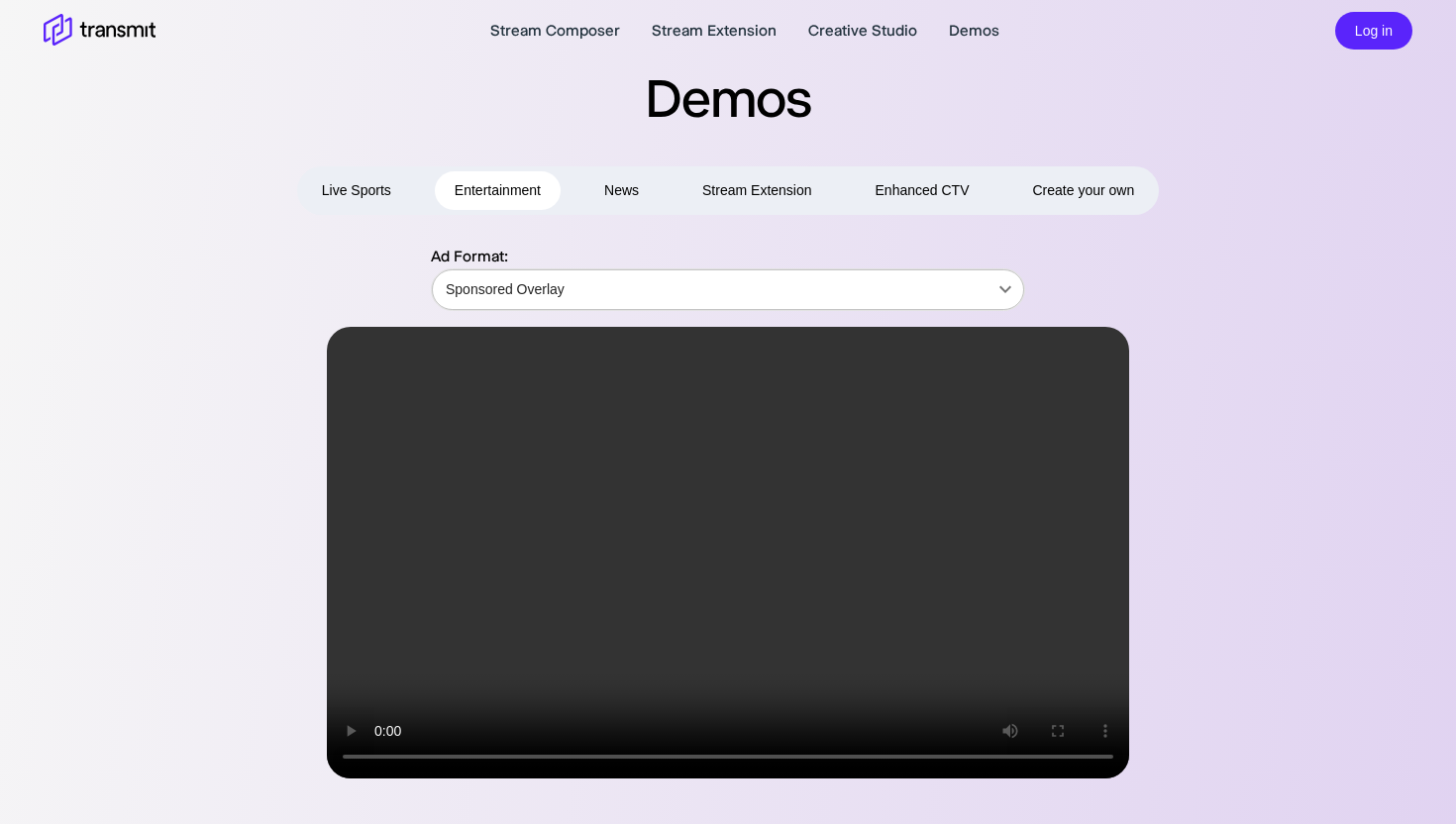 click on "Stream Composer Stream Extension Creative Studio Demos Log in Demos Live Sports Entertainment News Stream Extension Enhanced CTV Create your own Ad Format: Sponsored Overlay Sponsored Overlay ​​ Product Stream Composer Stream Extension Creative Studio Demos Careers Press Request a Demo Contact Us Policies Privacy Policy Security Policy Follow Us X Instagram LinkedIn © [YEAR] Transmit. All Rights Reserved. Site by Wheelhouse." at bounding box center (728, 412) 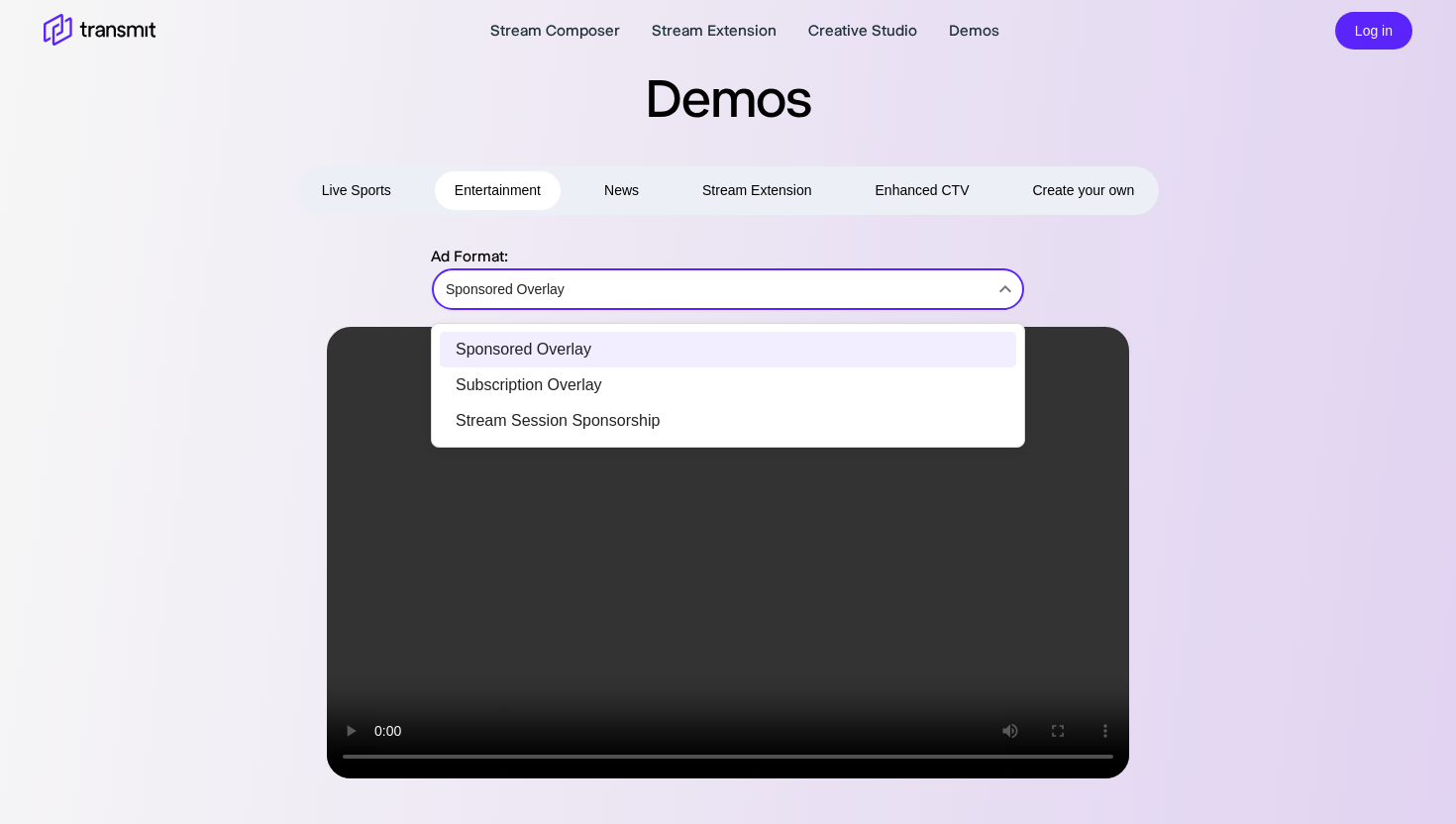 click at bounding box center [728, 412] 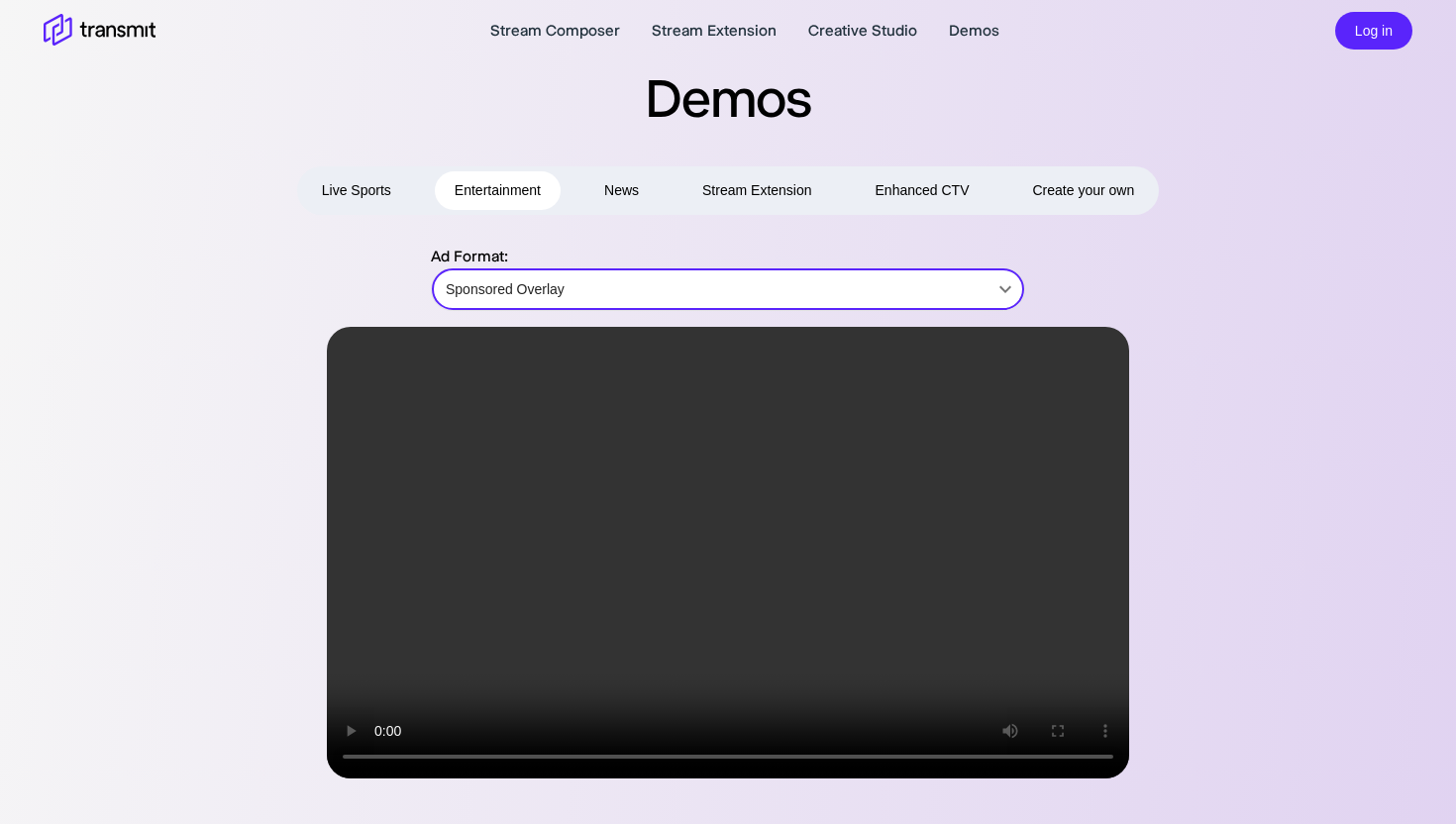 click on "News" at bounding box center (621, 190) 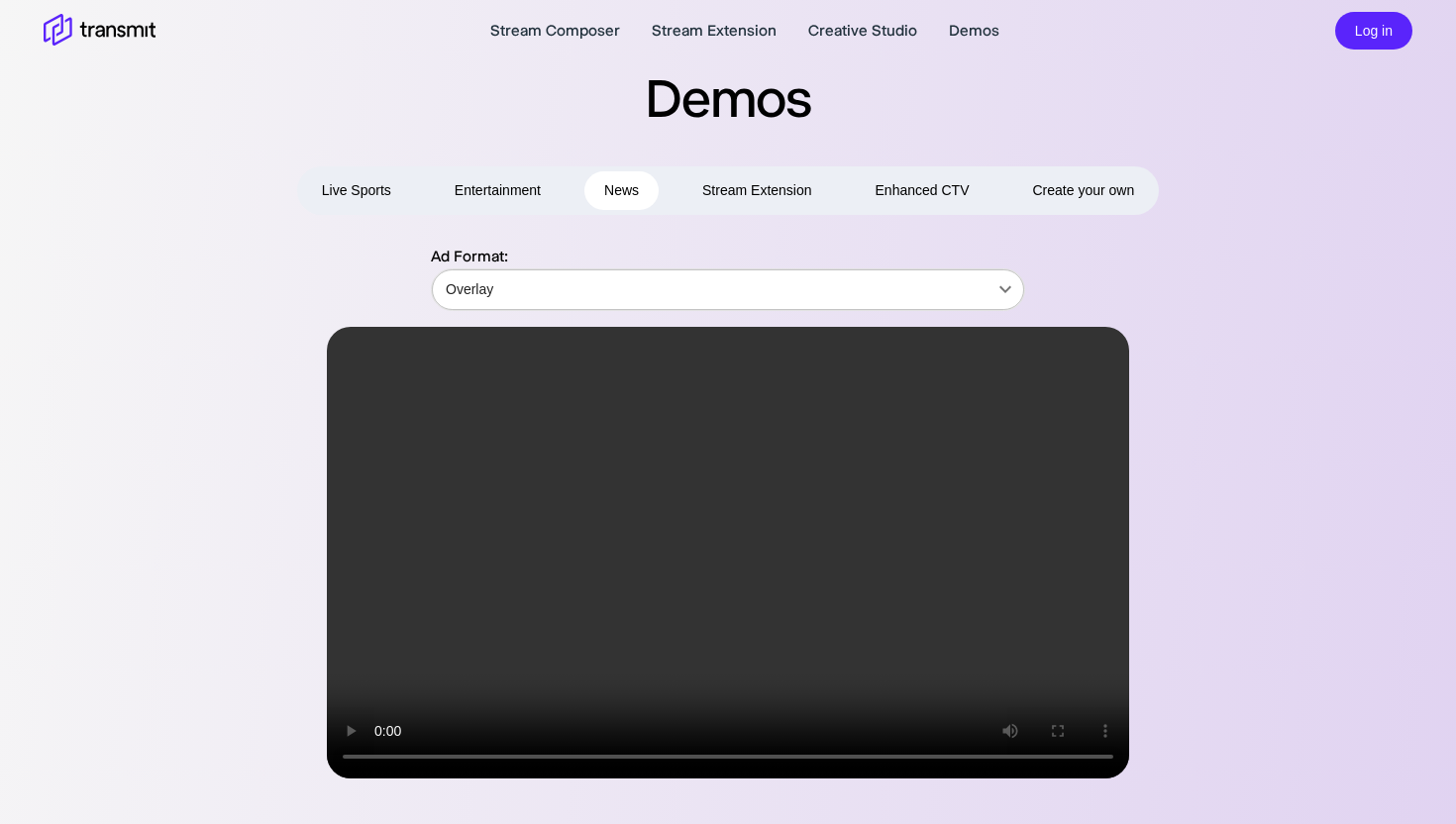 click on "Stream Composer Stream Extension Creative Studio Demos Log in Demos Live Sports Entertainment News Stream Extension Enhanced CTV Create your own Ad Format: Overlay Overlay ​​ Product Stream Composer Stream Extension Creative Studio Demos Careers Press Request a Demo Contact Us Policies Privacy Policy Security Policy Follow Us X Instagram LinkedIn © [YEAR] Transmit. All Rights Reserved. Site by Wheelhouse." at bounding box center (728, 412) 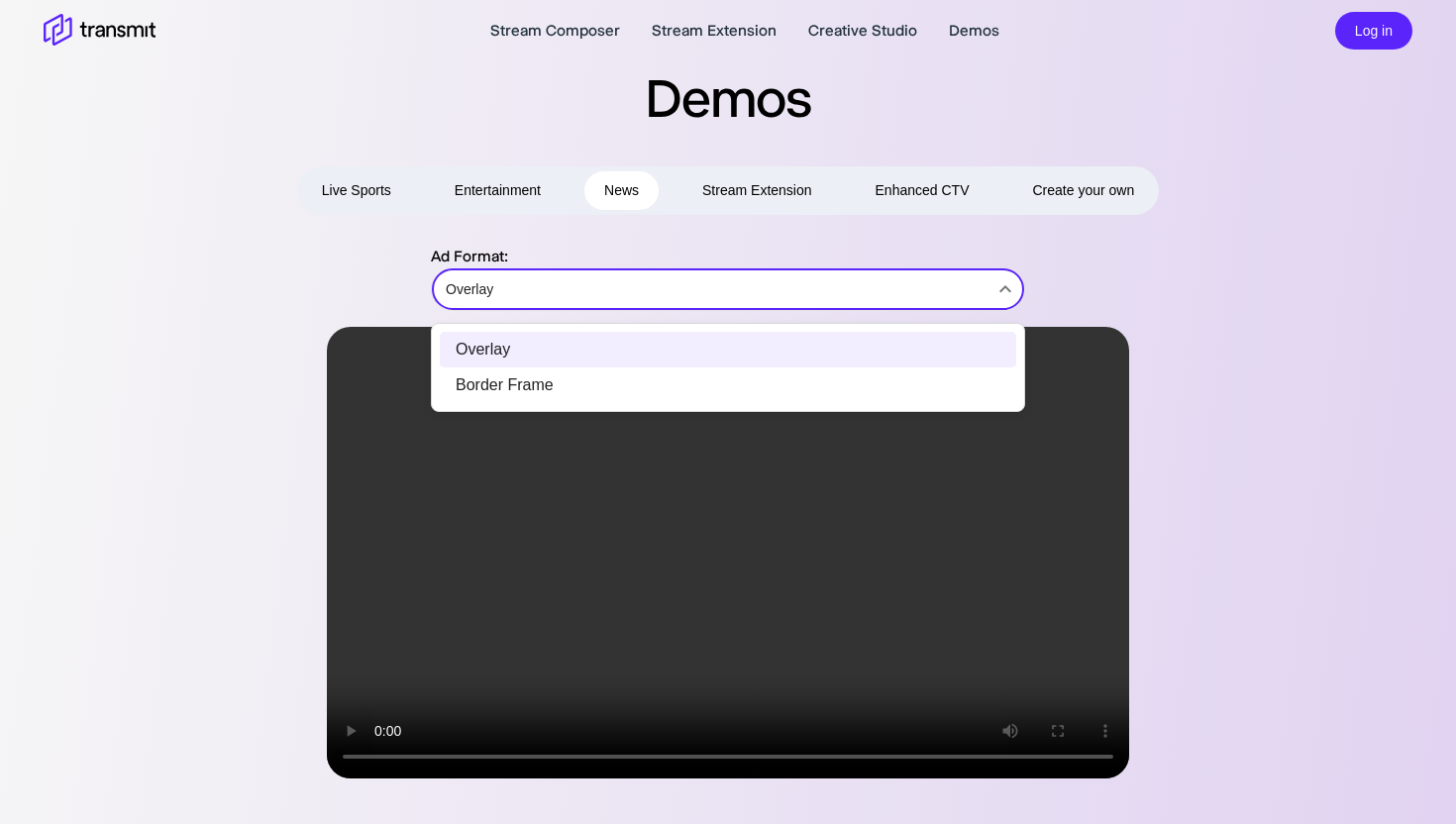 click at bounding box center [728, 412] 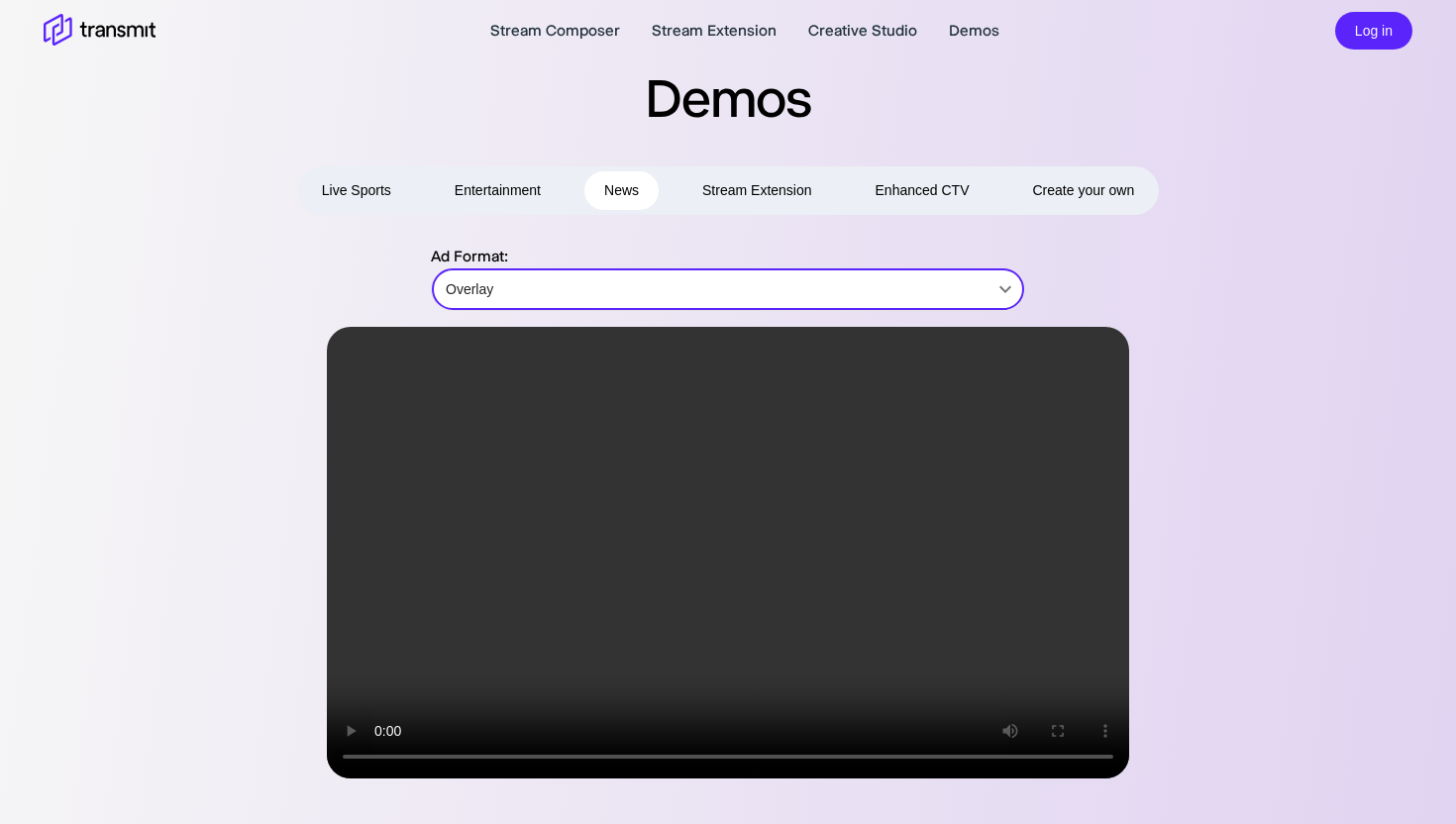 click on "Stream Extension" at bounding box center (757, 190) 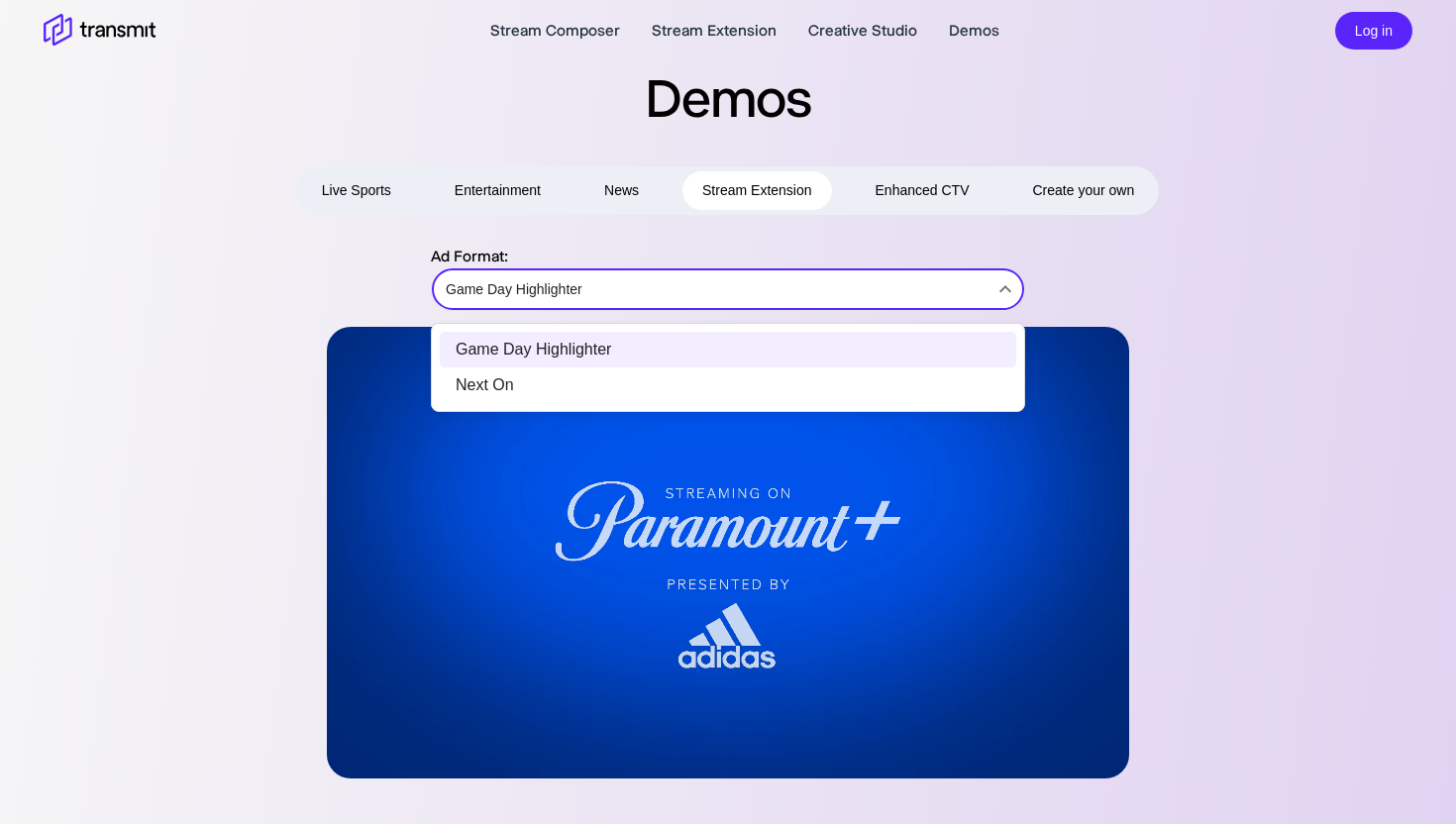 click on "Stream Composer Stream Extension Creative Studio Demos Log in Demos Live Sports Entertainment News Stream Extension Enhanced CTV Create your own Ad Format: Game Day Highlighter Game Day Highlighter ​​ Product Stream Composer Stream Extension Creative Studio Demos Careers Press Request a Demo Contact Us Policies Privacy Policy Security Policy Follow Us X Instagram LinkedIn © [YEAR] Transmit. All Rights Reserved. Site by Wheelhouse.
Game Day Highlighter Next On" at bounding box center (728, 412) 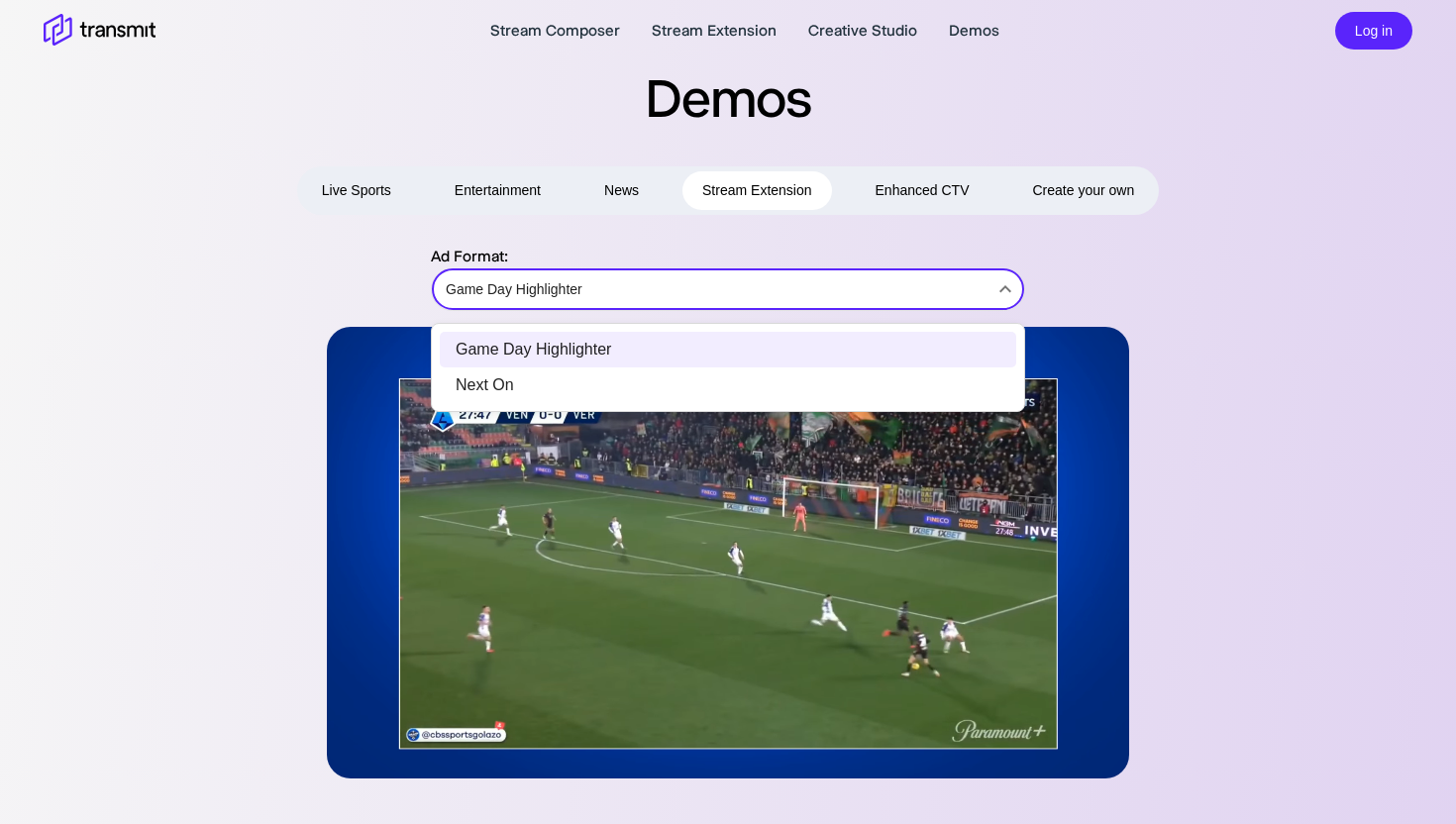 click at bounding box center (728, 412) 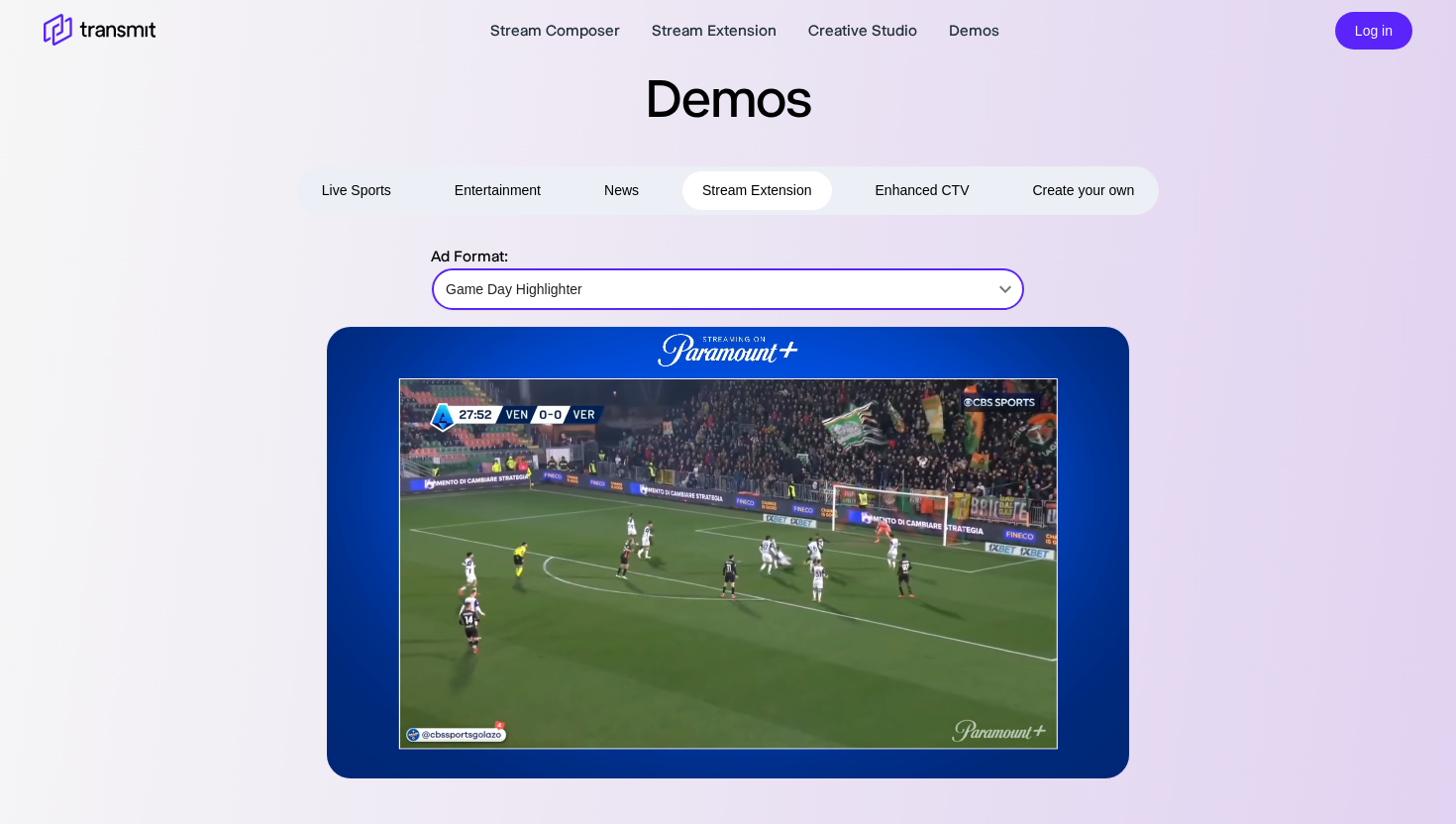 click on "Enhanced CTV" at bounding box center (922, 190) 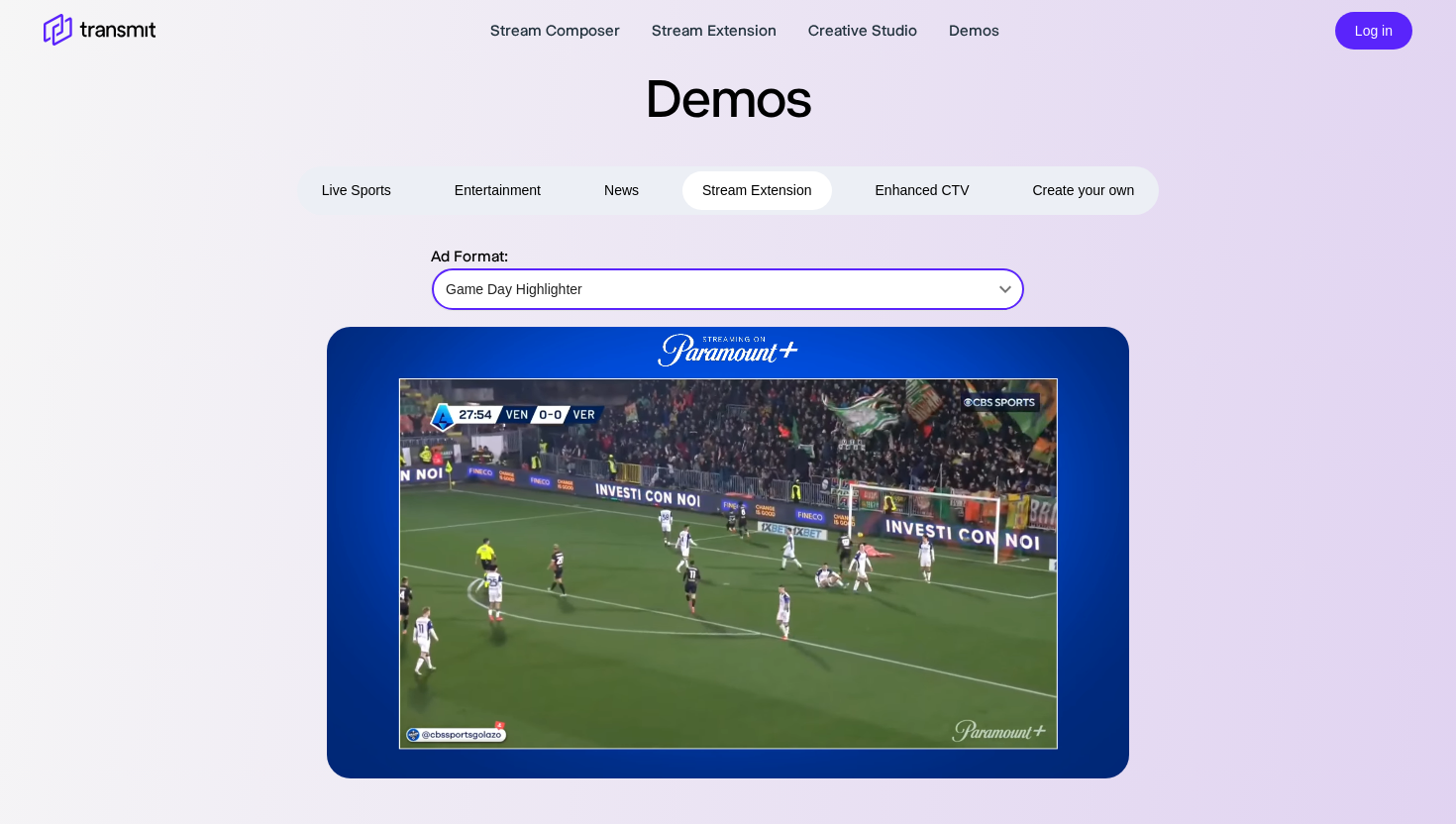 type on "Centered" 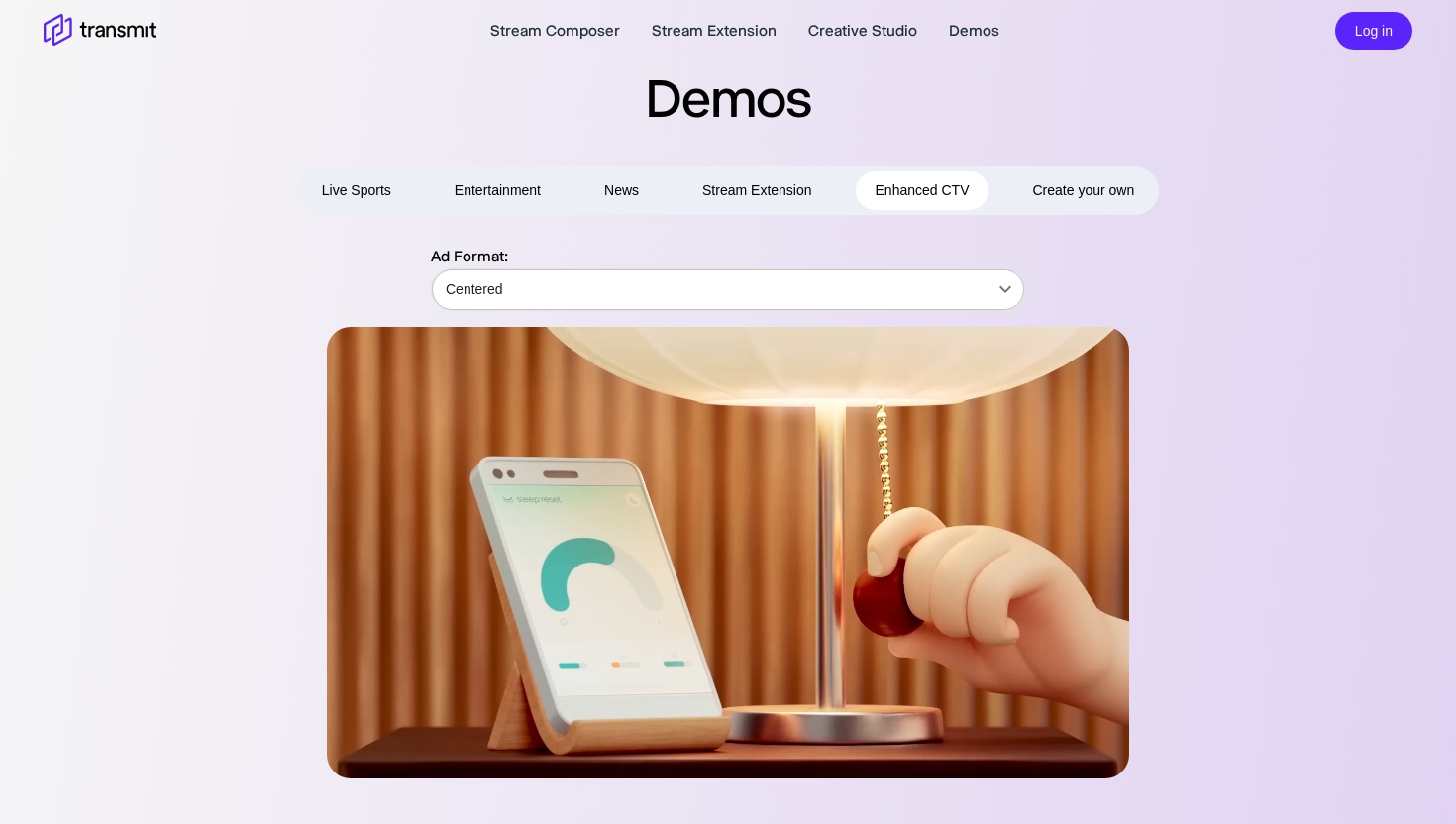 click on "Stream Composer Stream Extension Creative Studio Demos Log in Demos Live Sports Entertainment News Stream Extension Enhanced CTV Create your own Ad Format: Centered Centered ​​ Product Stream Composer Stream Extension Creative Studio Demos Careers Press Request a Demo Contact Us Policies Privacy Policy Security Policy Follow Us X Instagram LinkedIn © [YEAR] Transmit. All Rights Reserved. Site by Wheelhouse." at bounding box center [728, 412] 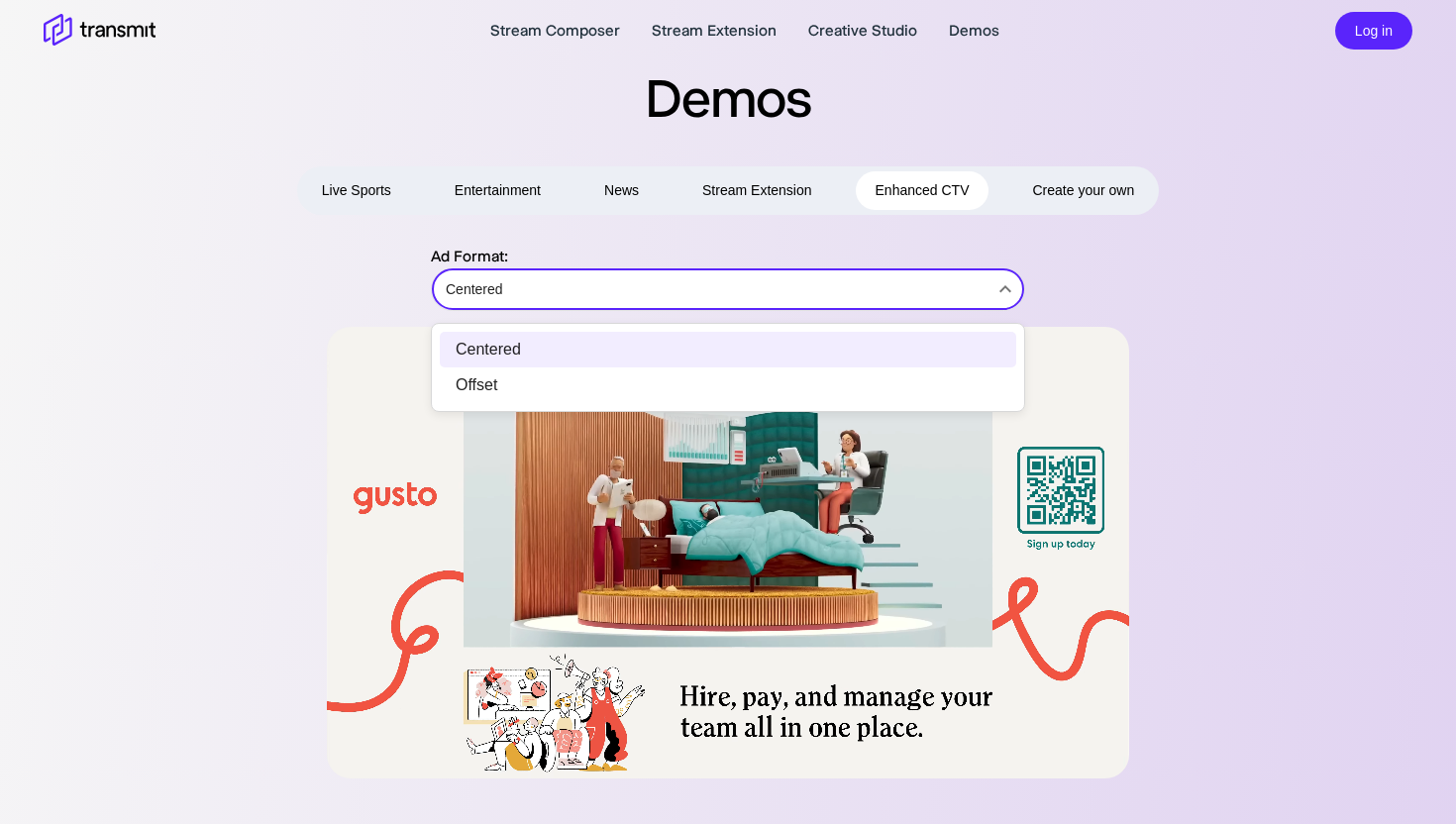 click at bounding box center (728, 412) 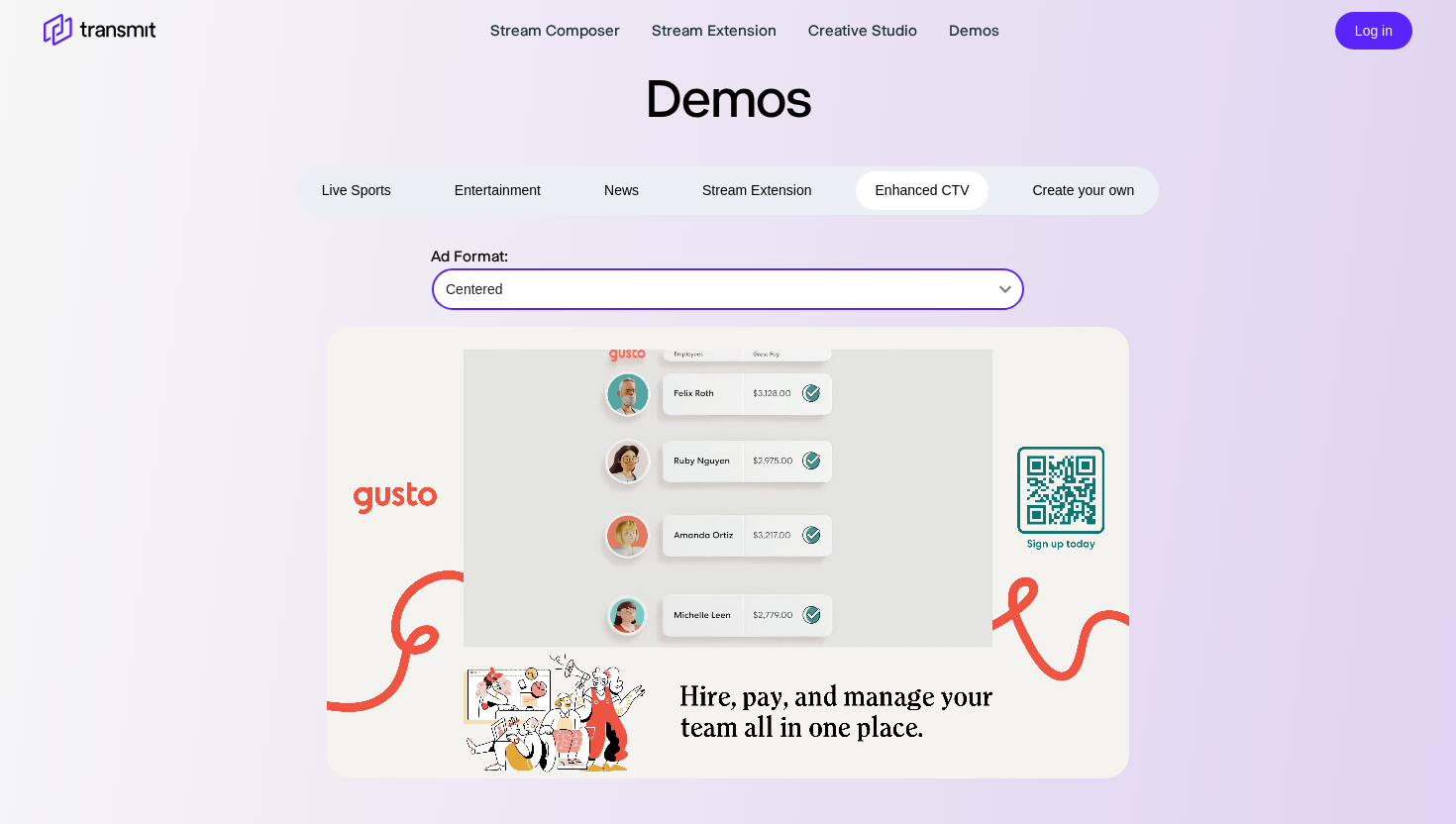 click on "Create your own" at bounding box center [1083, 190] 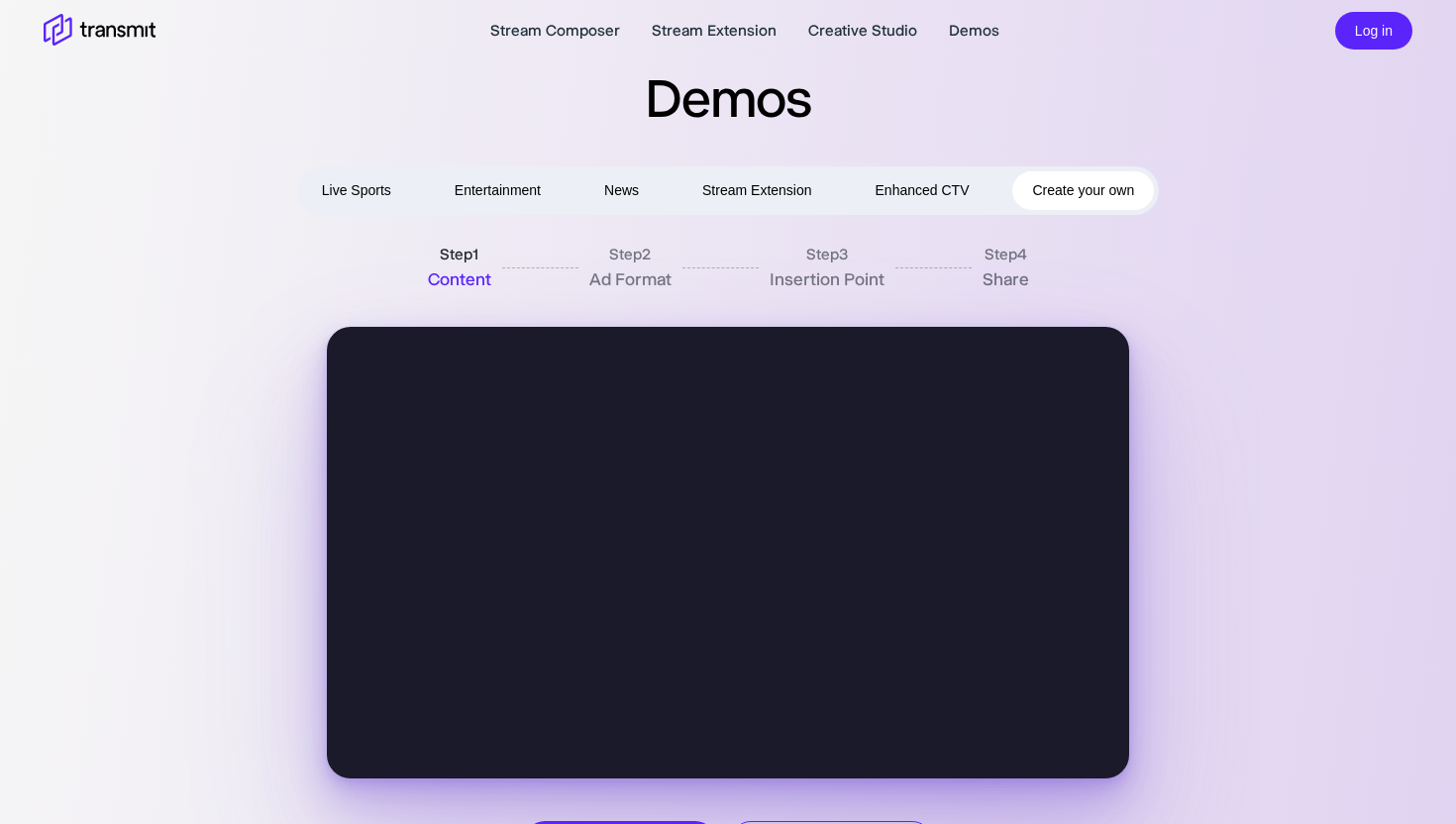 click on "Stream Extension" at bounding box center [757, 190] 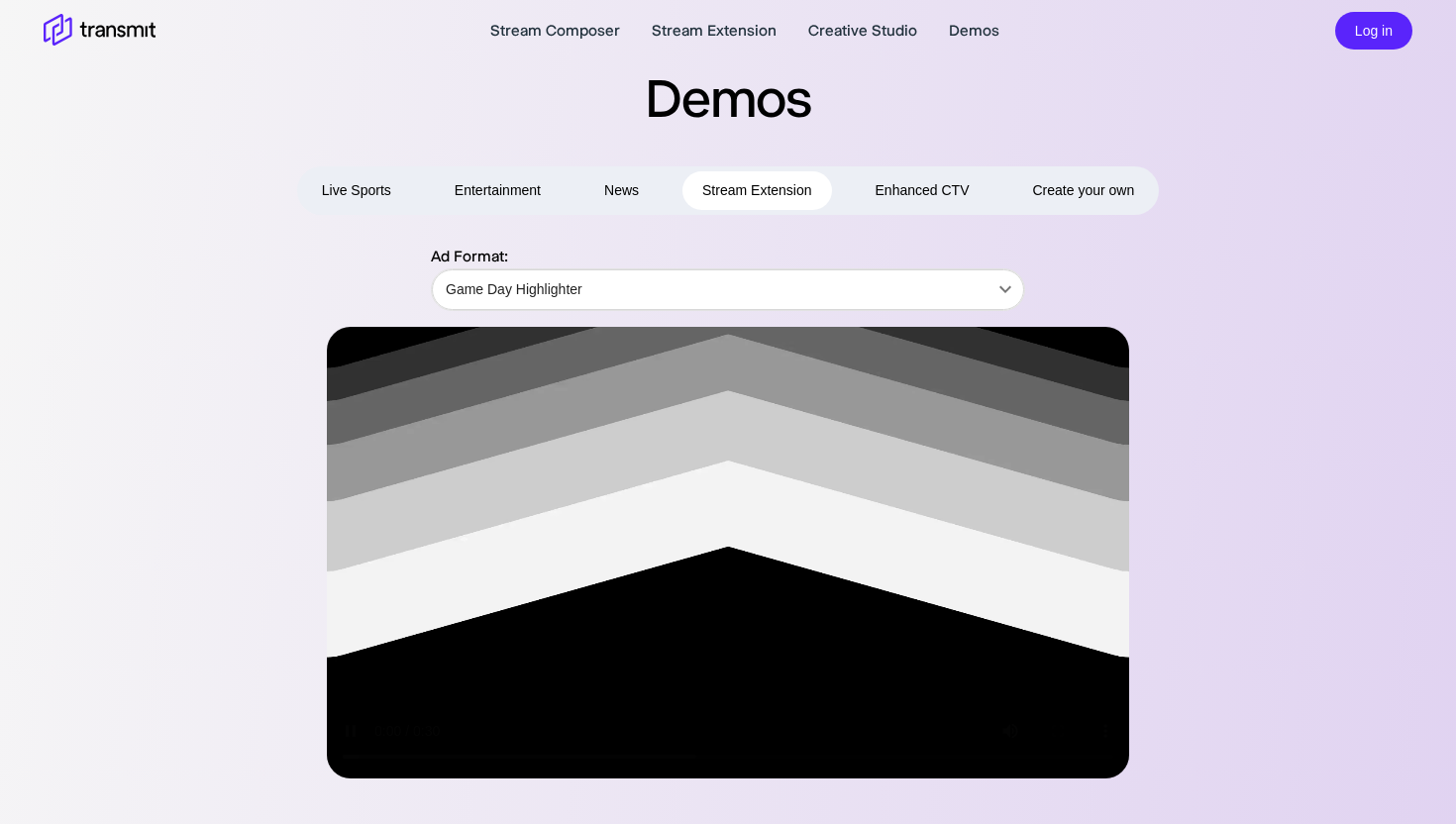 type 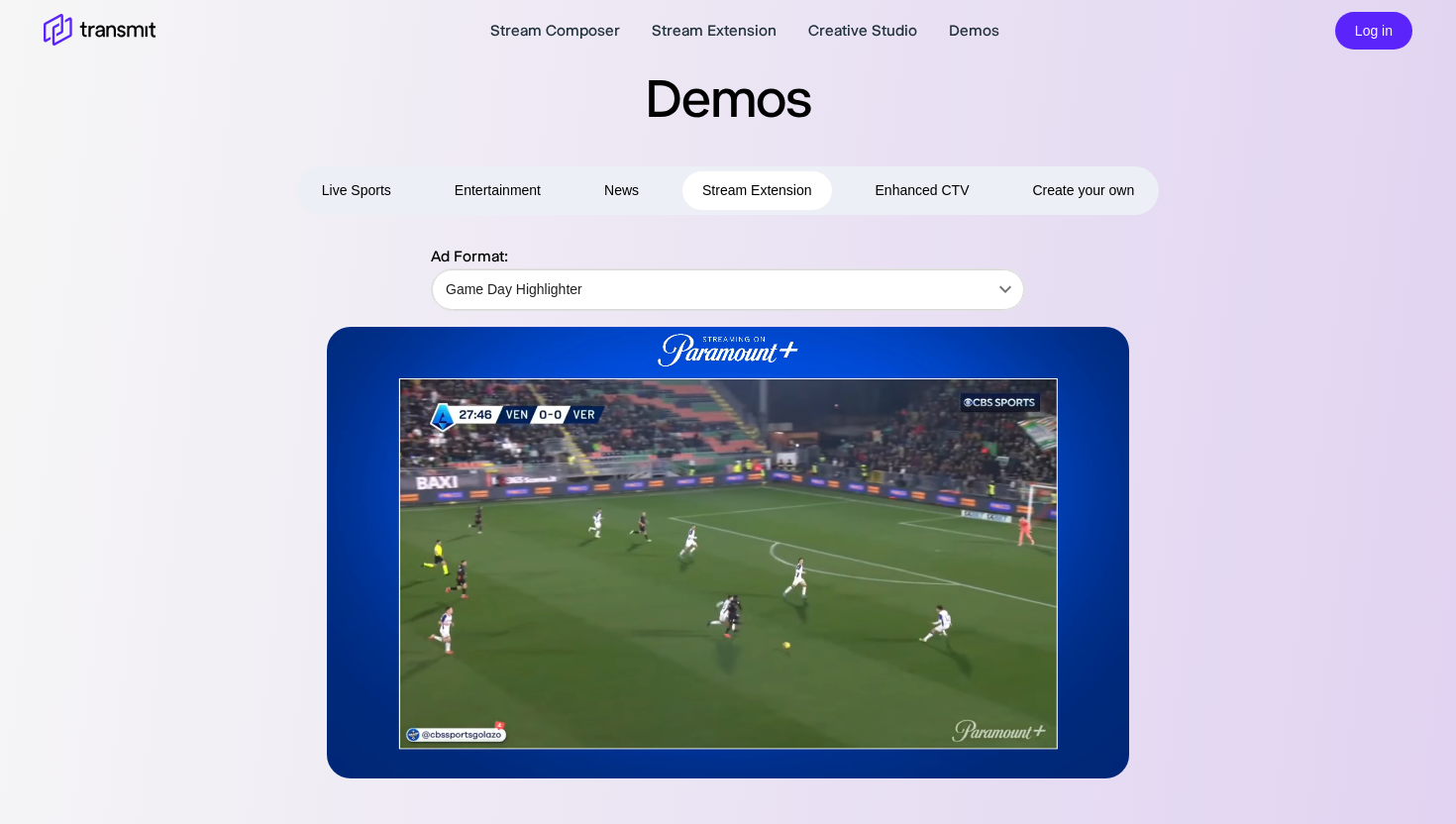 click on "Live Sports" at bounding box center [357, 190] 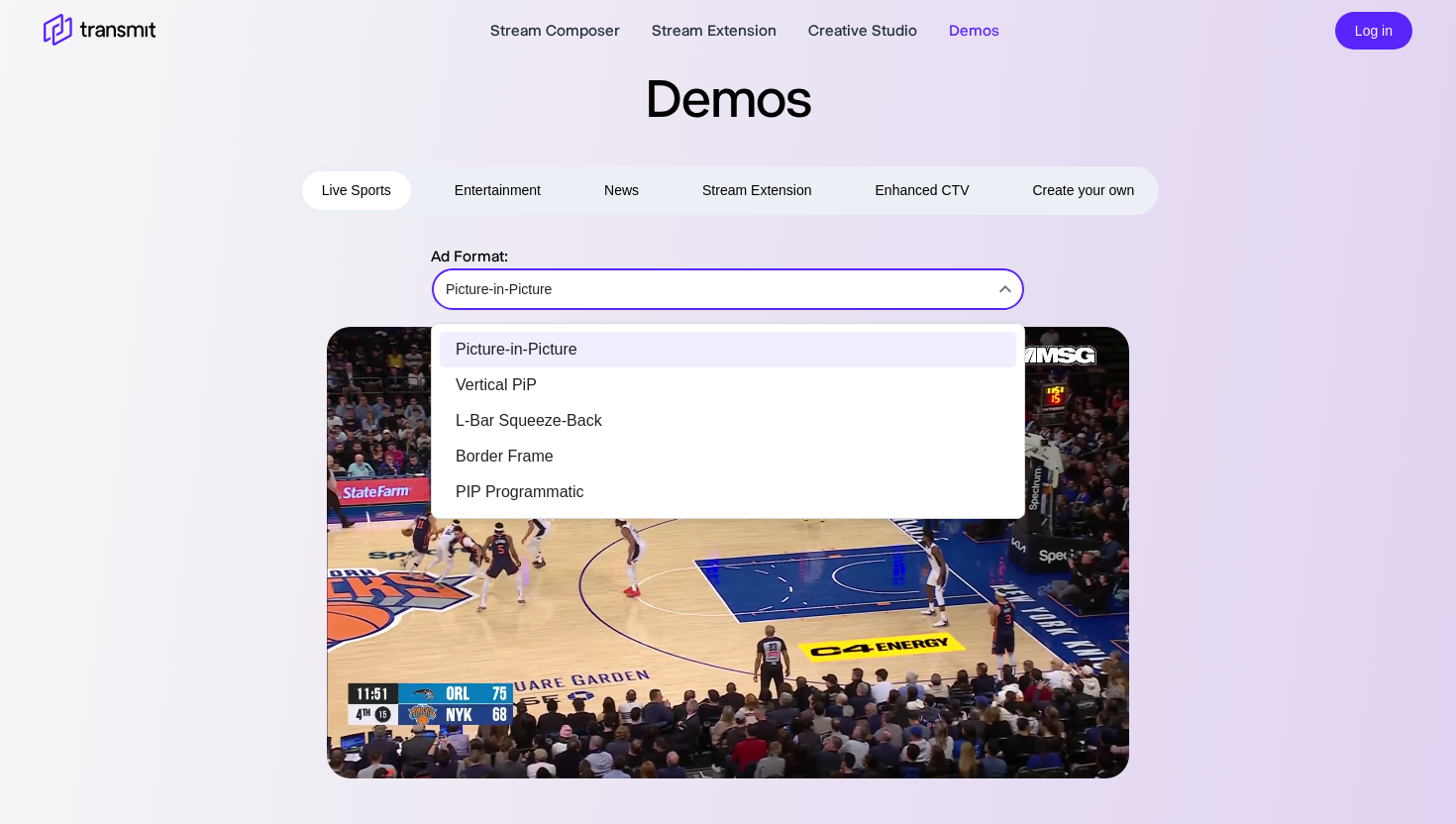 click on "Stream Composer Stream Extension Creative Studio Demos Log in Demos Live Sports Entertainment News Stream Extension Enhanced CTV Create your own Ad Format: Picture-in-Picture Picture-in-Picture ​ Product Stream Composer Stream Extension Creative Studio Demos Careers Press Request a Demo Contact Us Policies Privacy Policy Security Policy Follow Us X Instagram LinkedIn ©  2025  Transmit. All Rights Reserved. Site by   Wheelhouse.
Picture-in-Picture Vertical PiP L-Bar Squeeze-Back Border Frame PIP Programmatic" at bounding box center (728, 412) 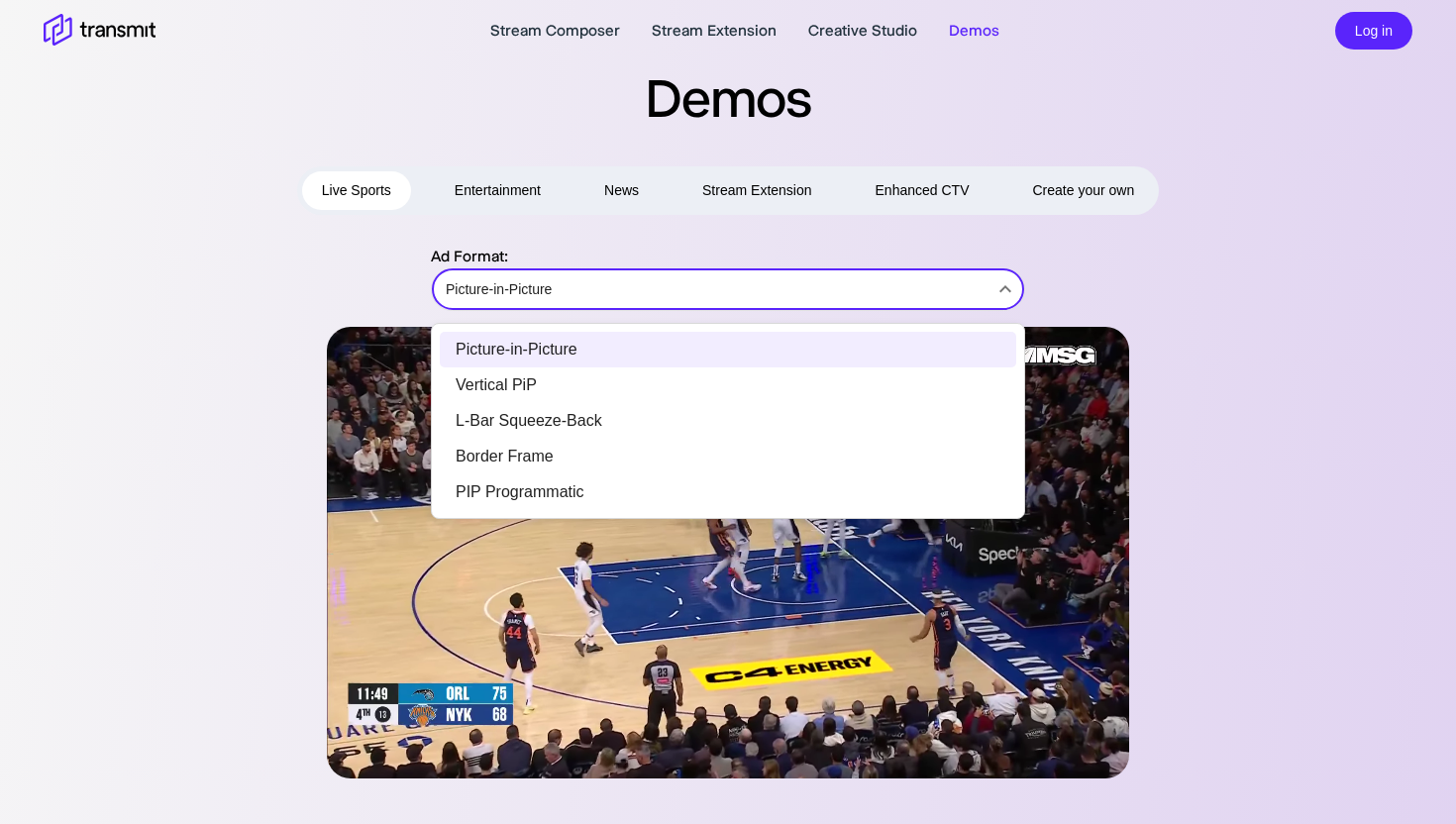 click on "L-Bar Squeeze-Back" at bounding box center [728, 421] 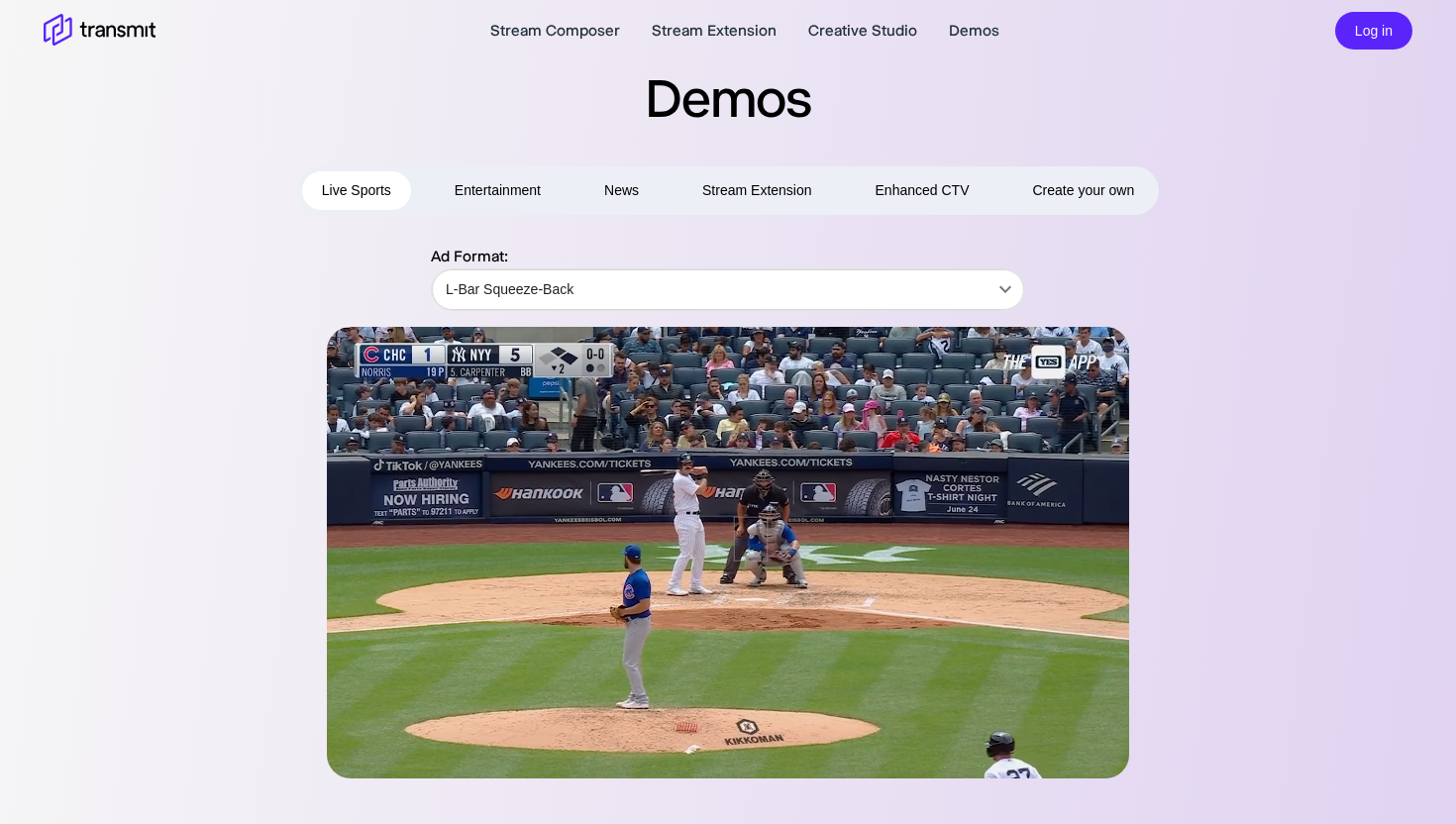 click at bounding box center [728, 553] 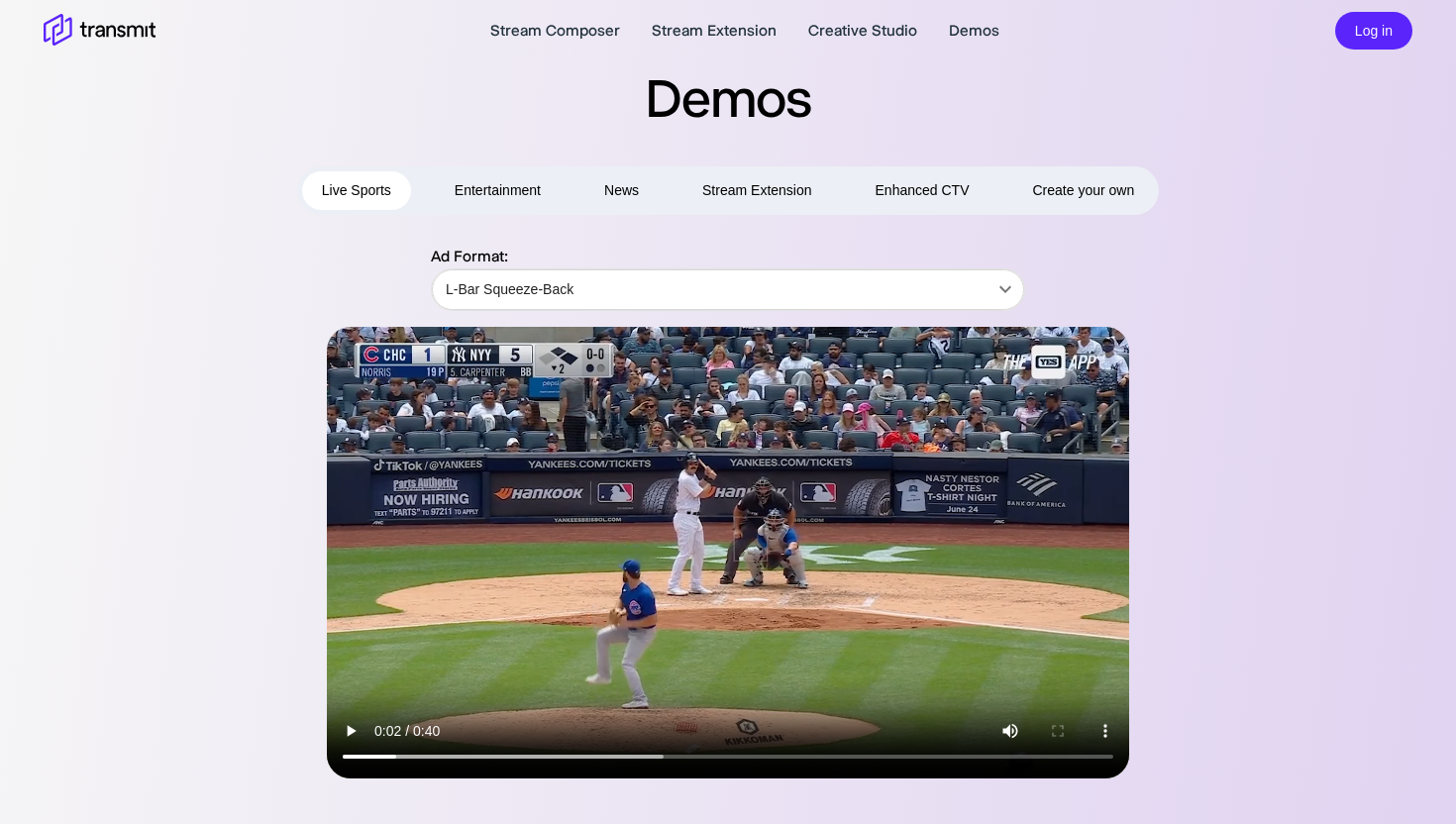click at bounding box center [728, 553] 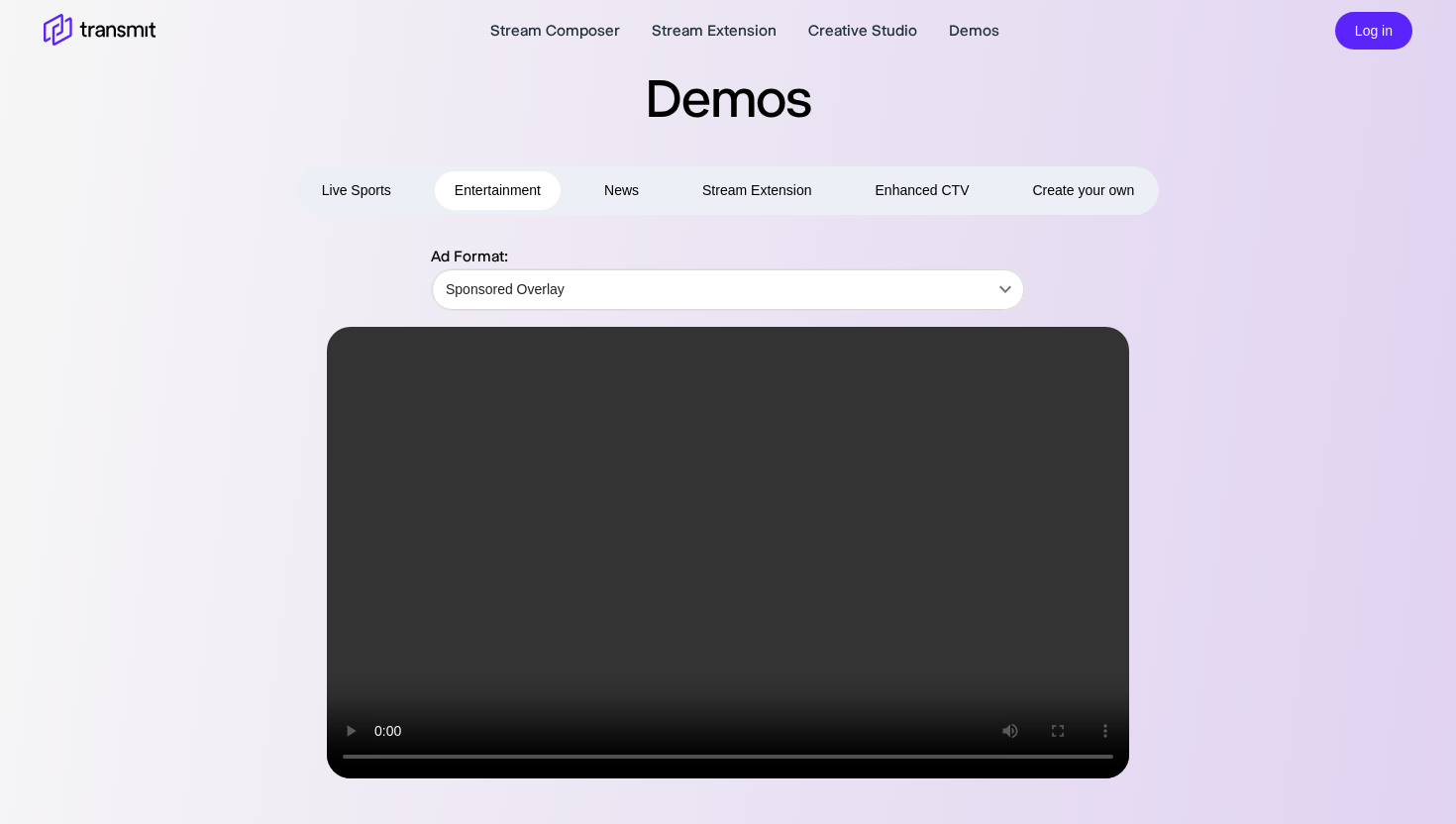 click on "News" at bounding box center (621, 190) 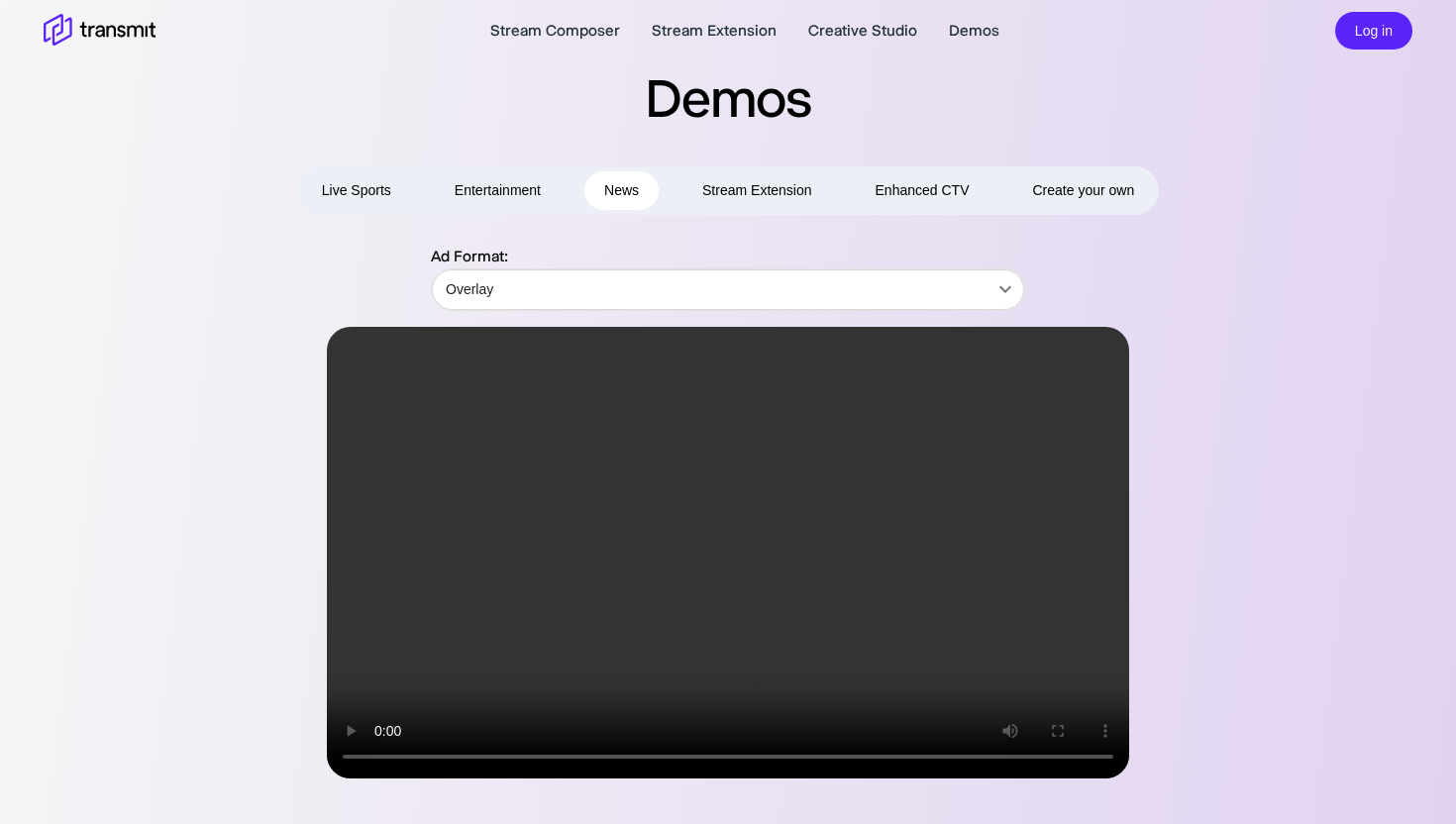 click on "Demos" at bounding box center [728, 98] 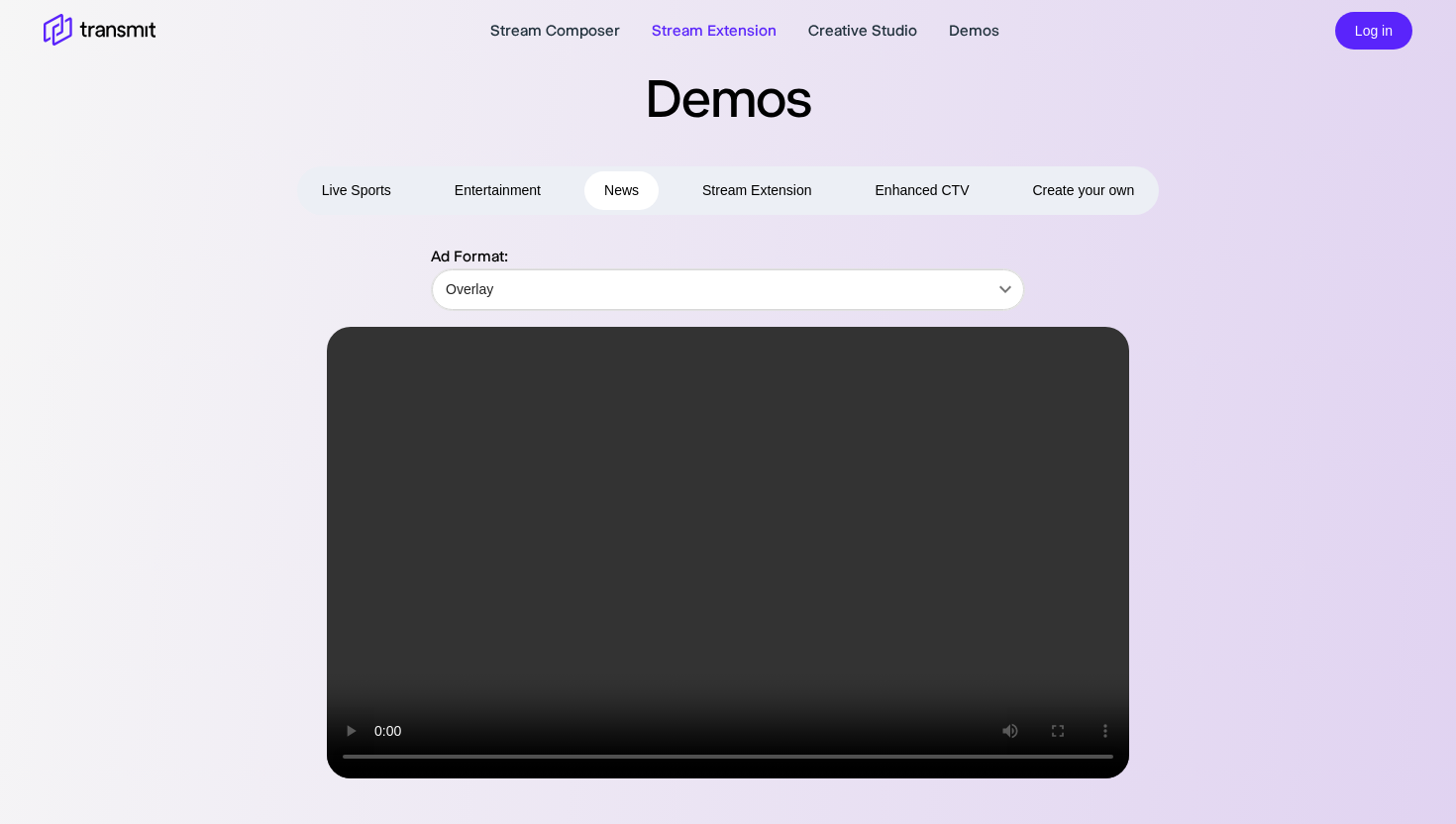 click on "Stream Extension" at bounding box center (714, 31) 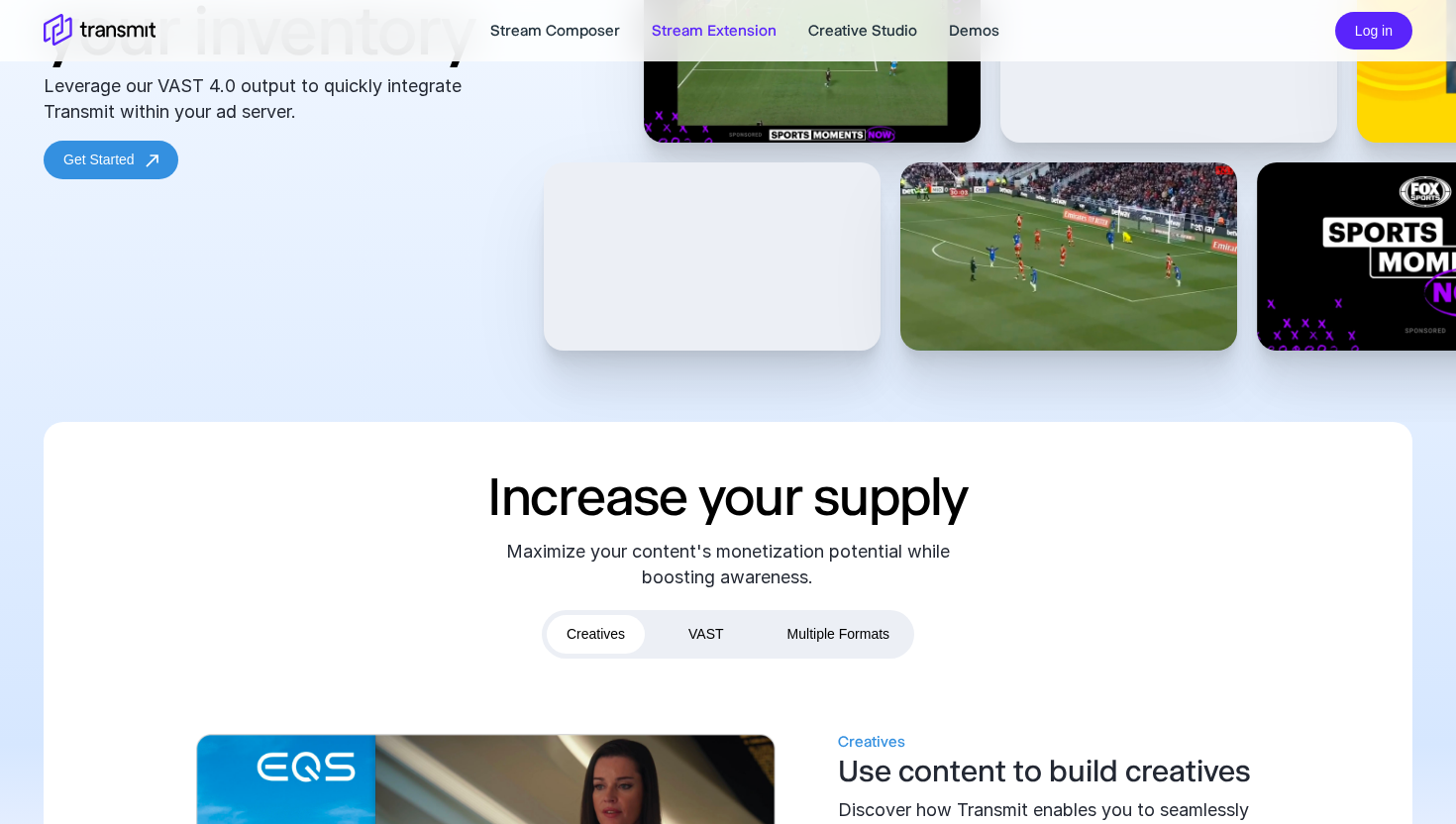 scroll, scrollTop: 0, scrollLeft: 0, axis: both 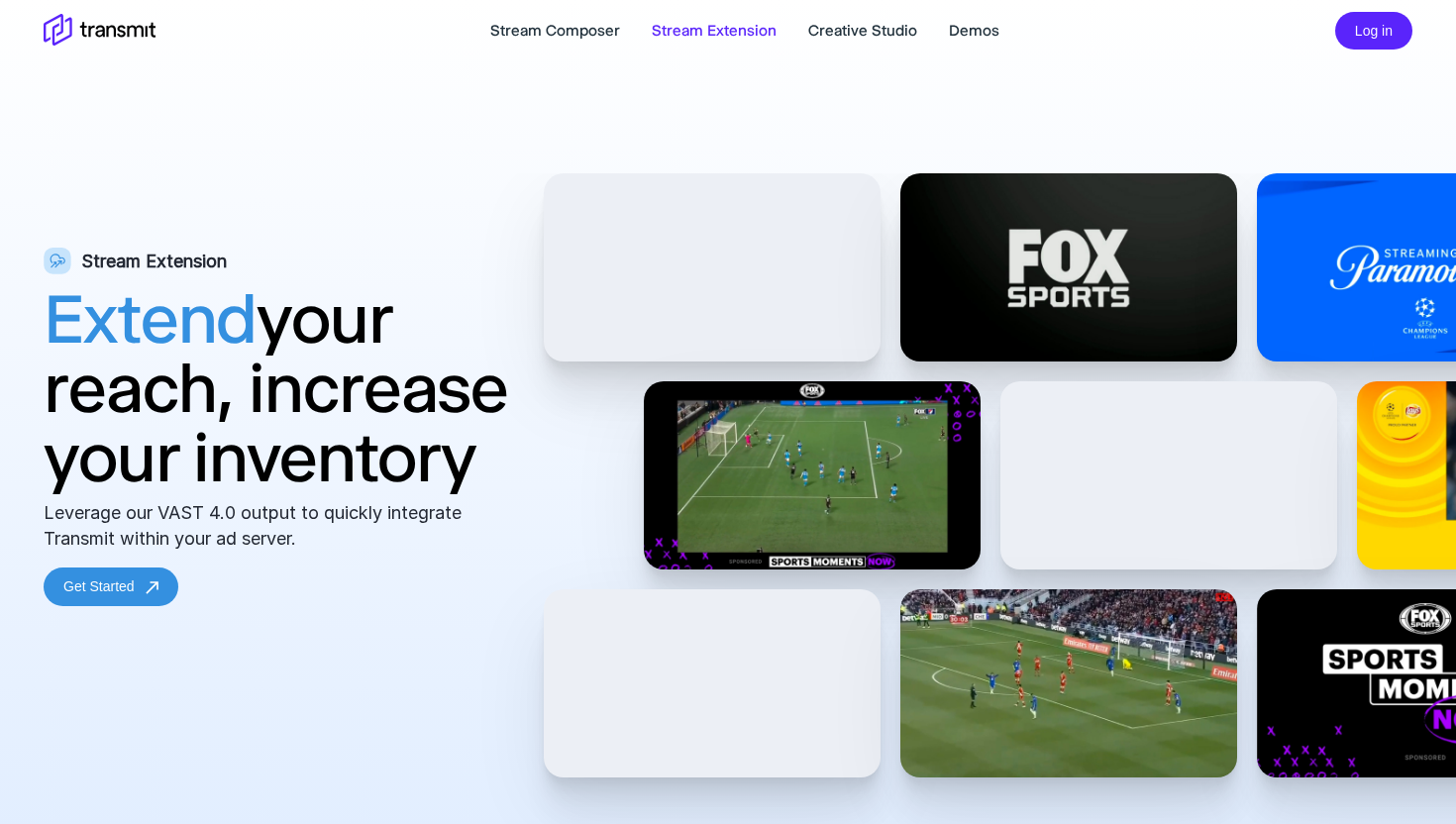 click on "Extend  your reach, increase your inventory" at bounding box center (278, 388) 